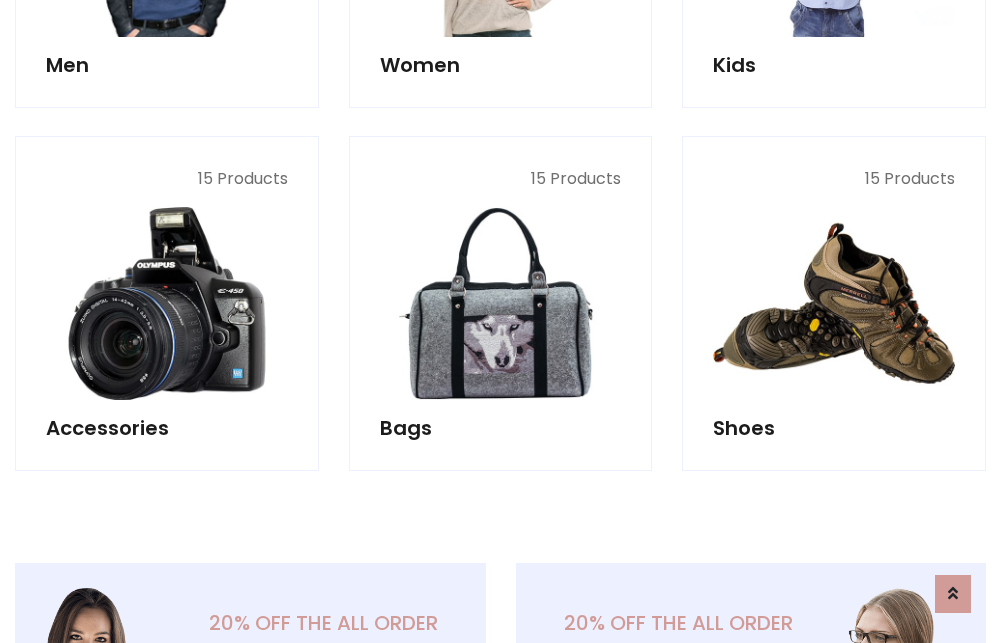 scroll, scrollTop: 853, scrollLeft: 0, axis: vertical 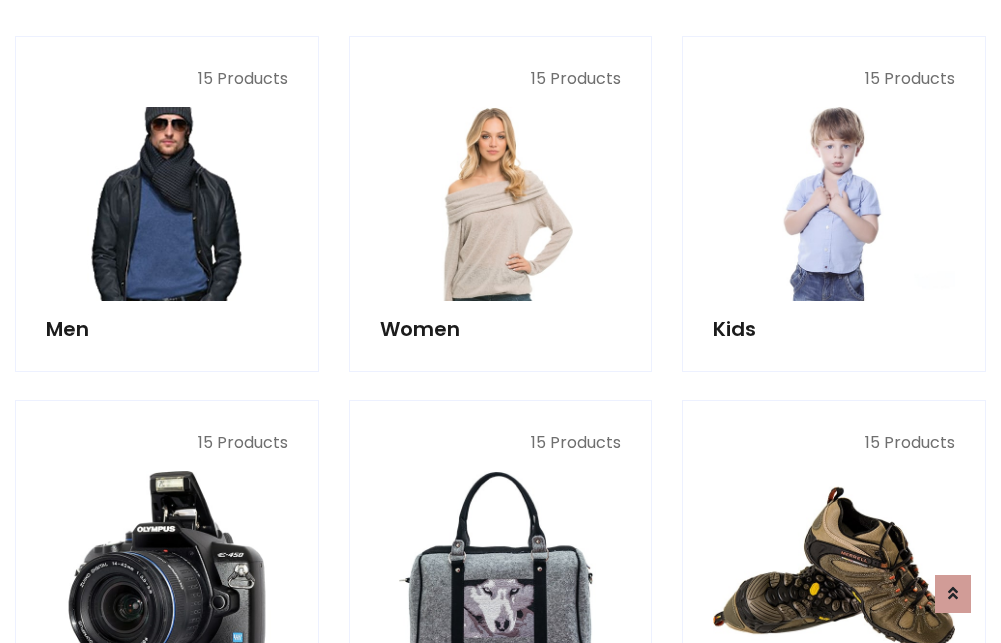 click at bounding box center [167, 204] 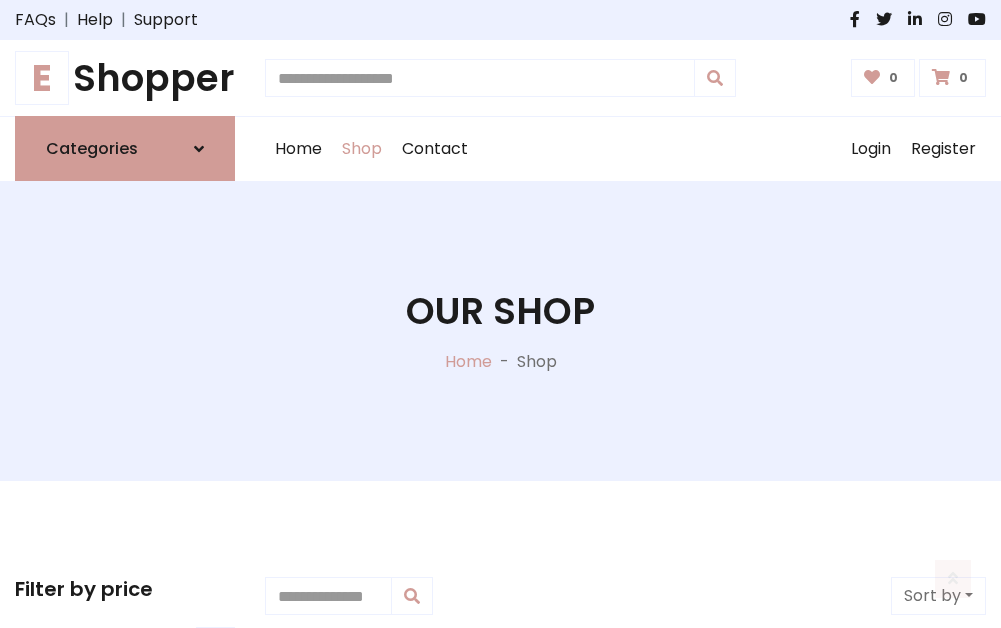 scroll, scrollTop: 807, scrollLeft: 0, axis: vertical 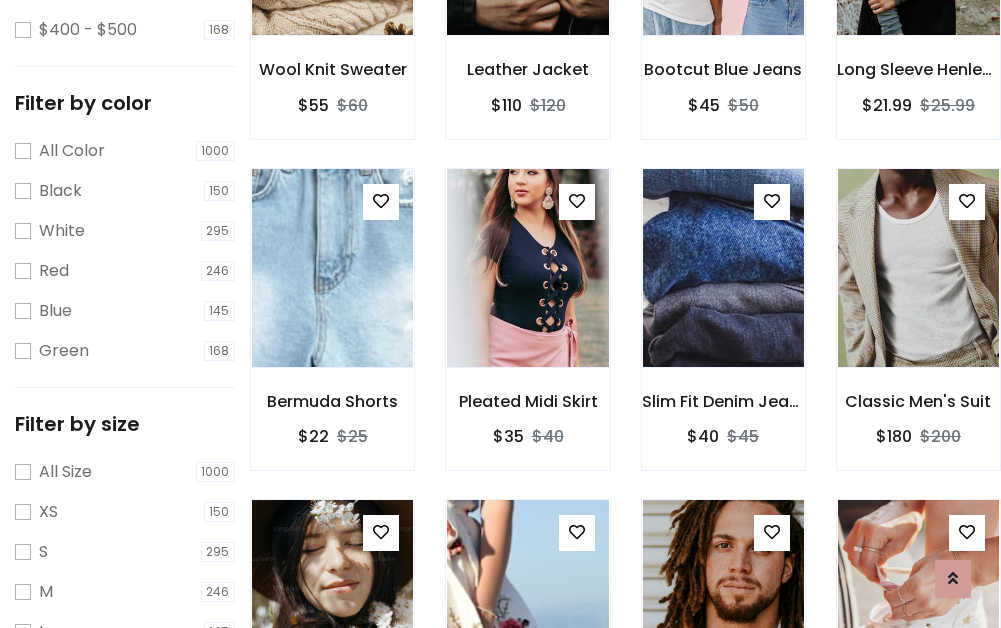 click at bounding box center [918, -64] 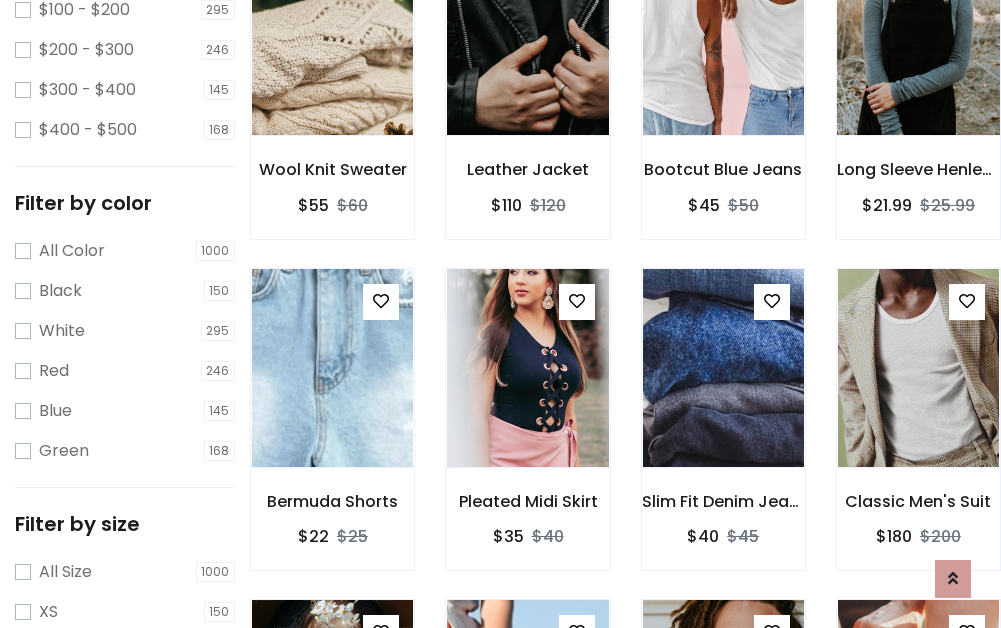 scroll, scrollTop: 100, scrollLeft: 0, axis: vertical 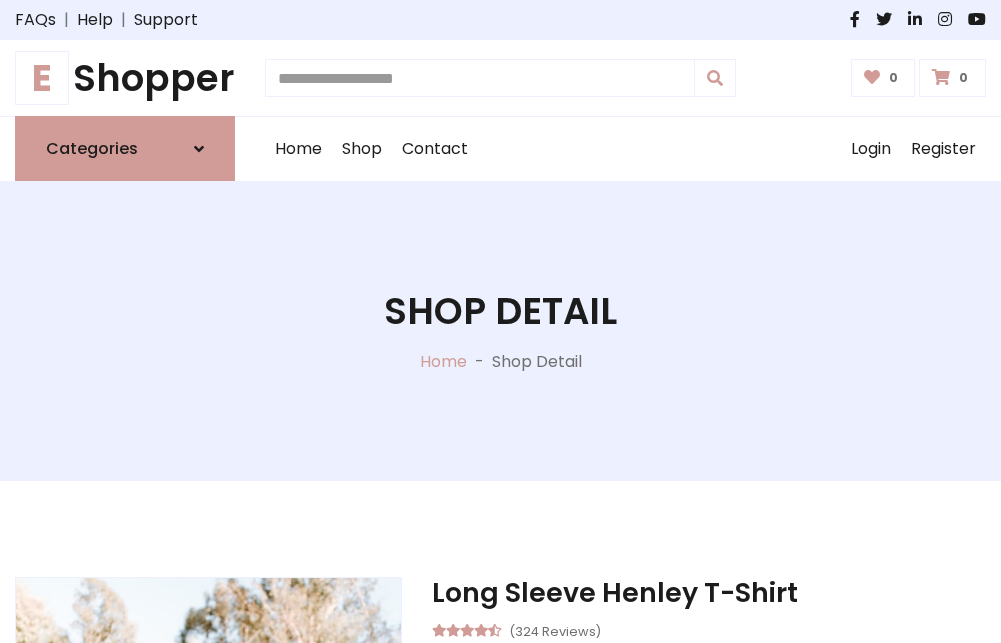 click on "M" at bounding box center [640, 774] 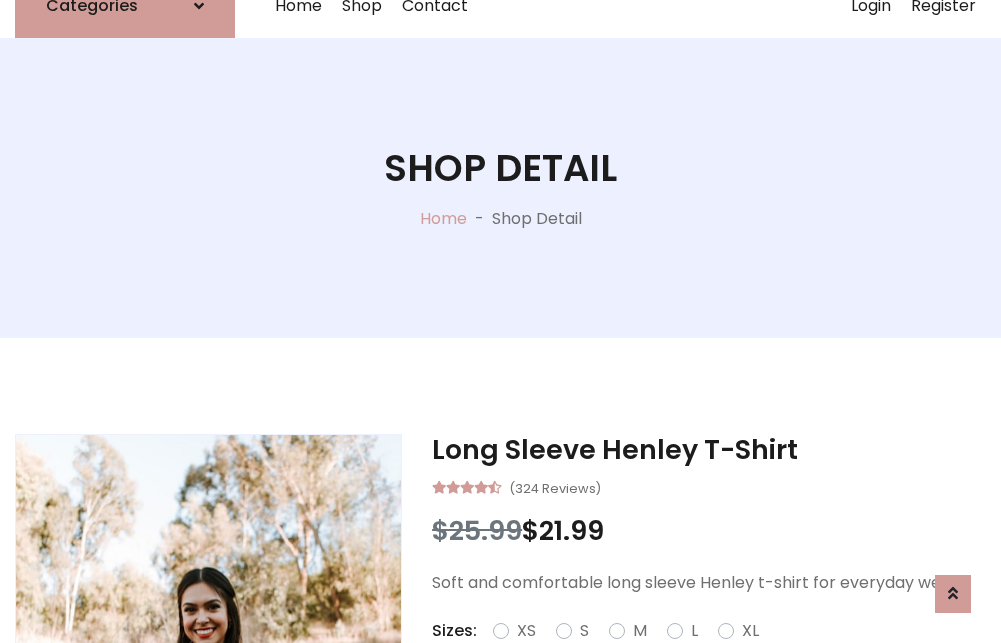 click on "Red" at bounding box center [722, 655] 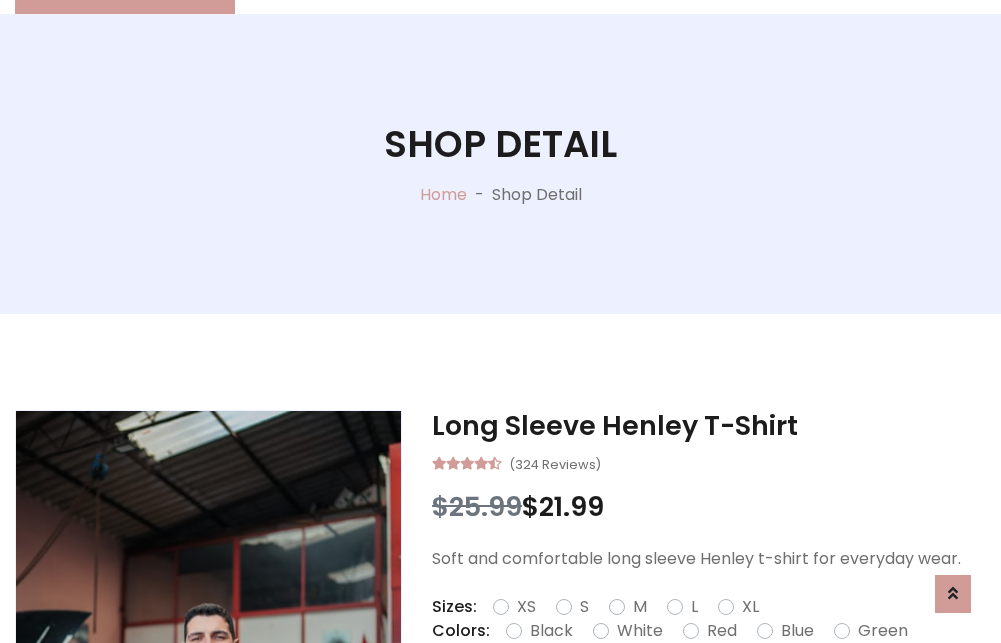click on "Add To Cart" at bounding box center [653, 694] 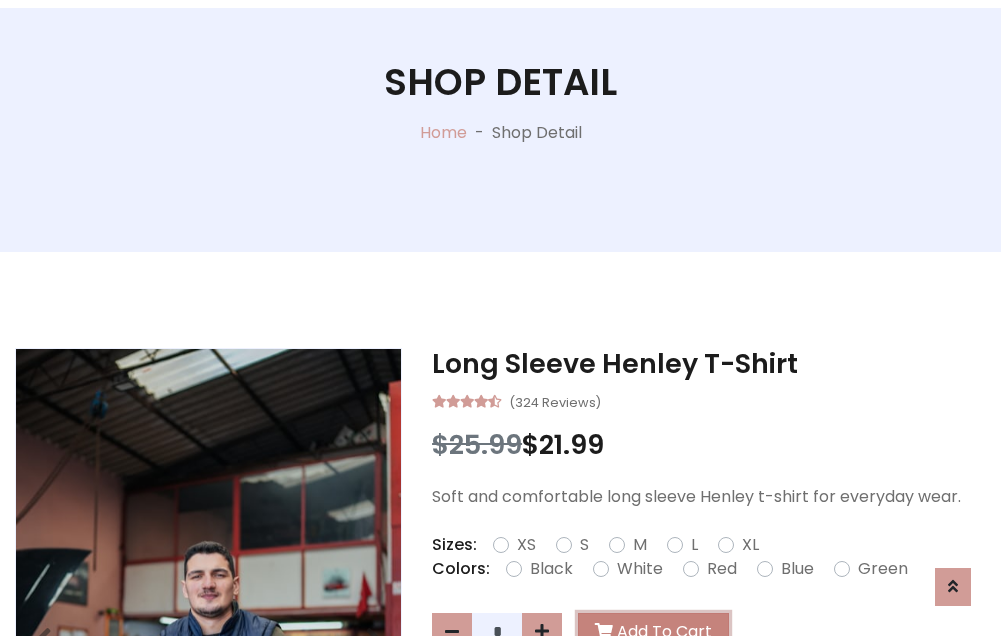 scroll, scrollTop: 0, scrollLeft: 0, axis: both 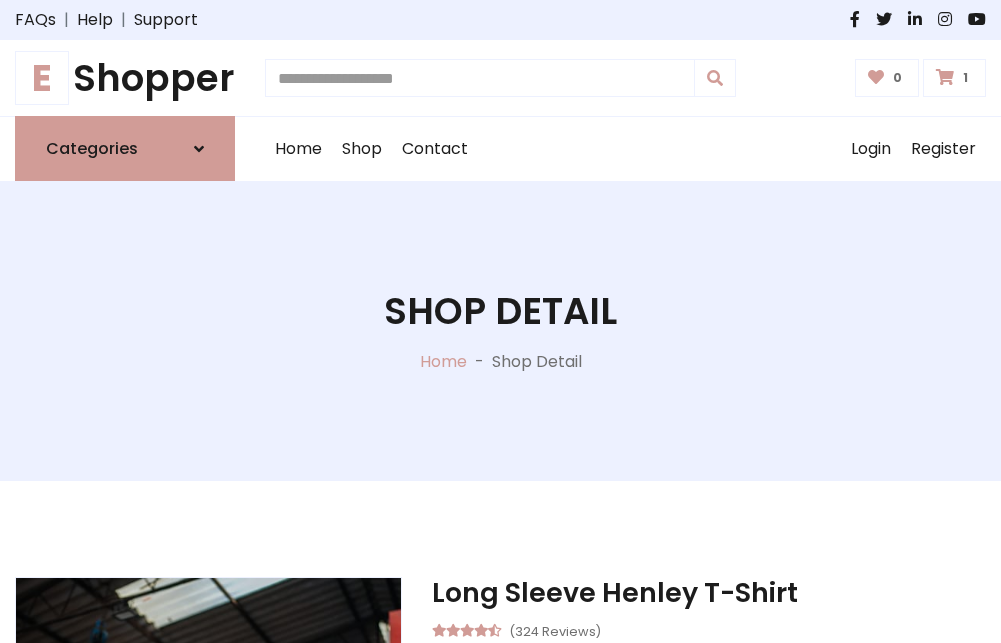 click at bounding box center (945, 77) 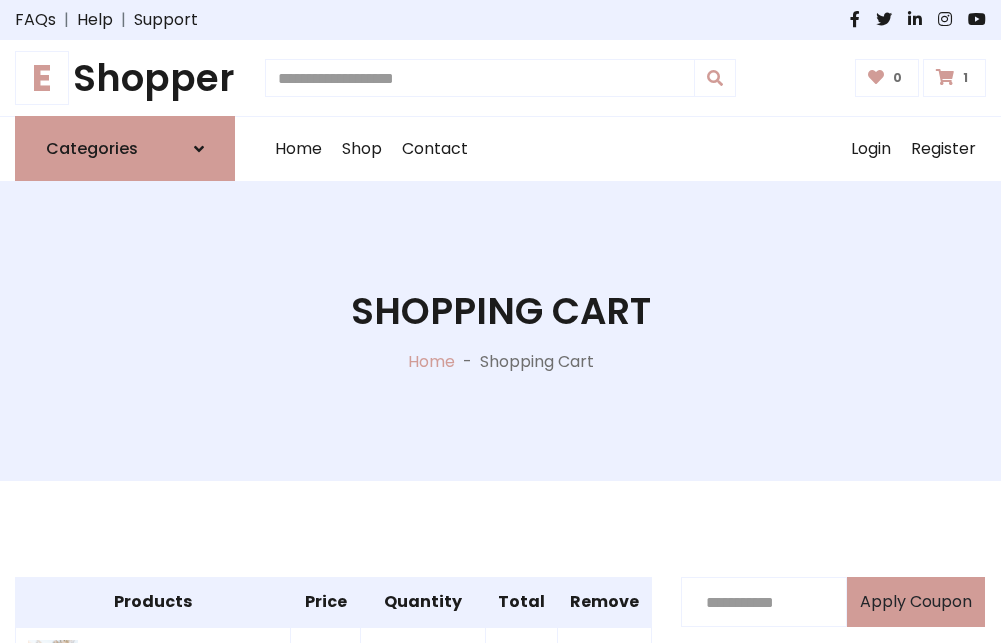 scroll, scrollTop: 474, scrollLeft: 0, axis: vertical 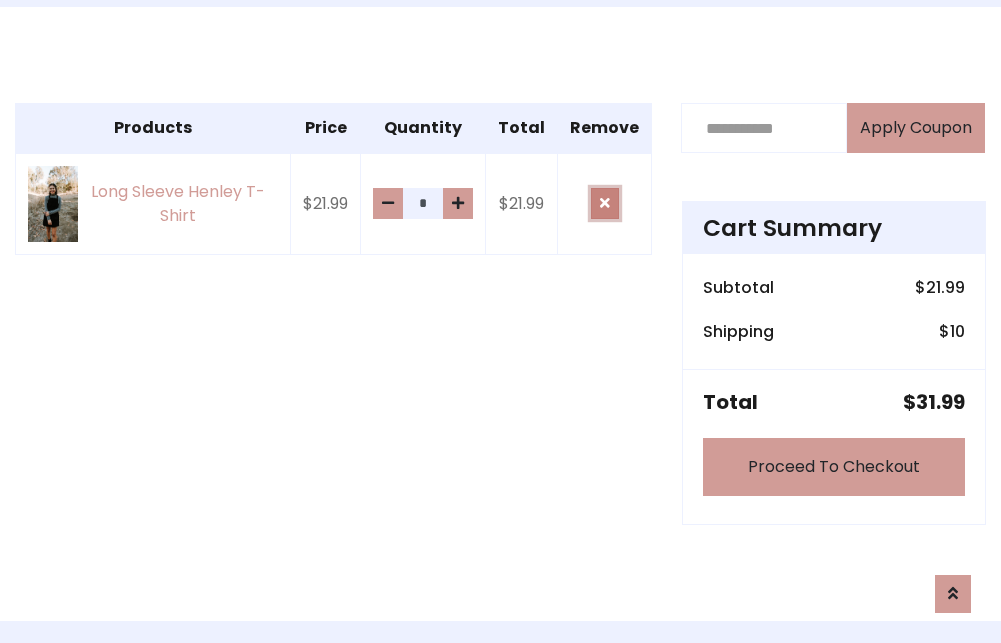 click at bounding box center (605, 203) 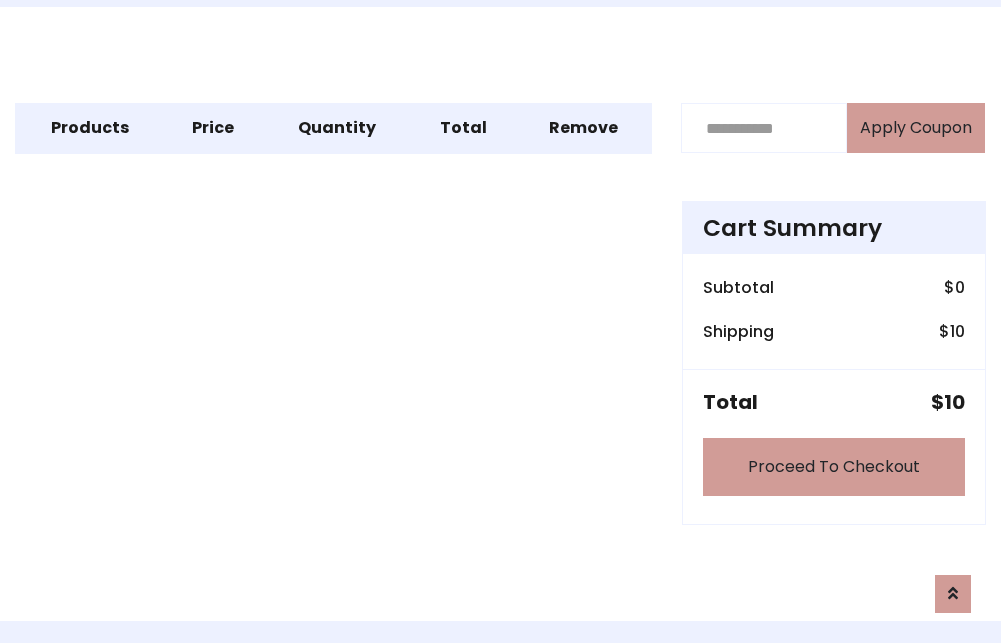 scroll, scrollTop: 247, scrollLeft: 0, axis: vertical 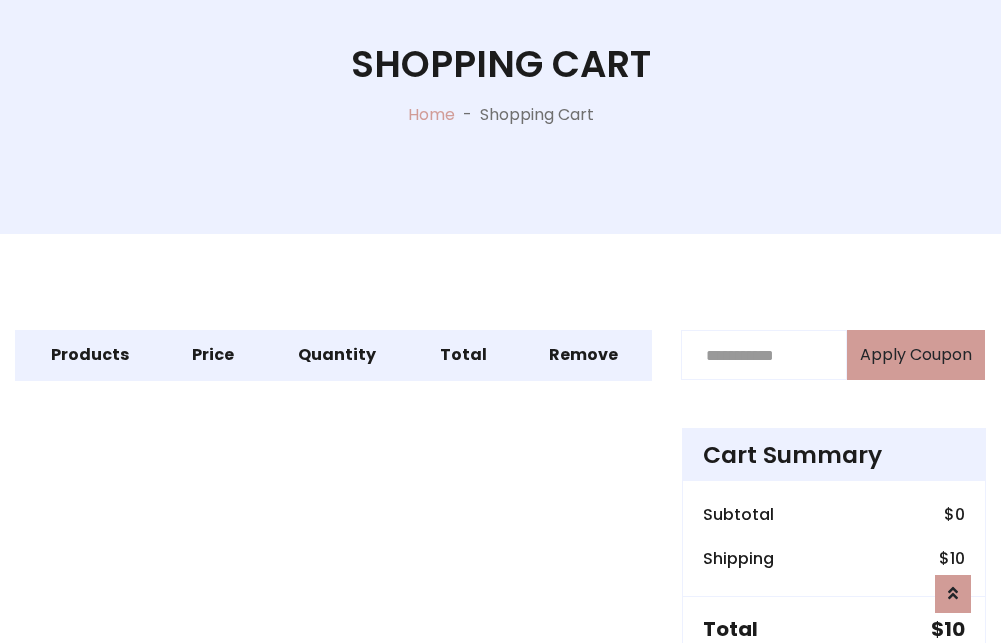 click on "Proceed To Checkout" at bounding box center (834, 694) 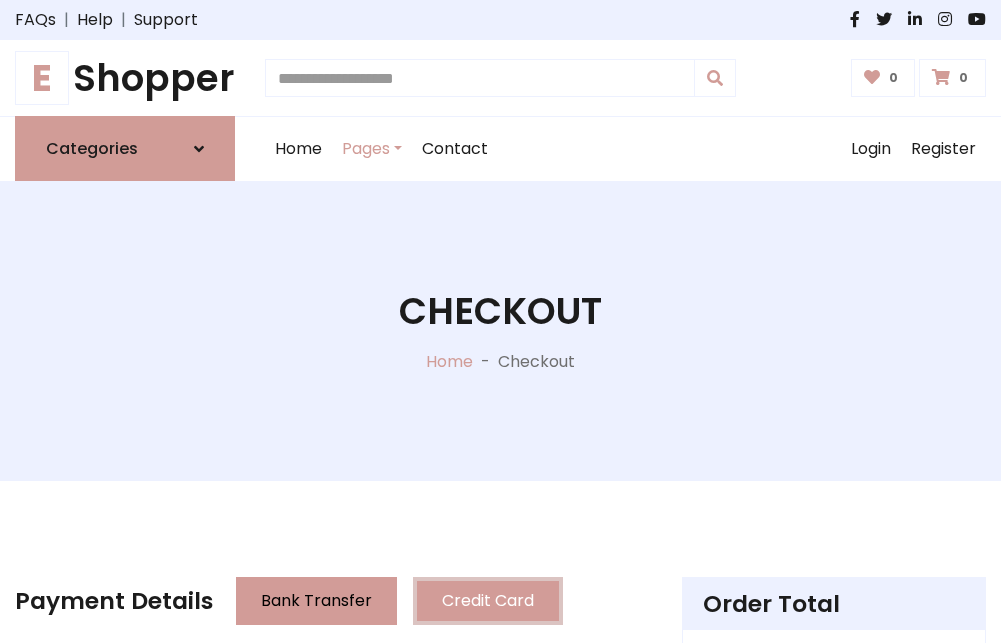 scroll, scrollTop: 137, scrollLeft: 0, axis: vertical 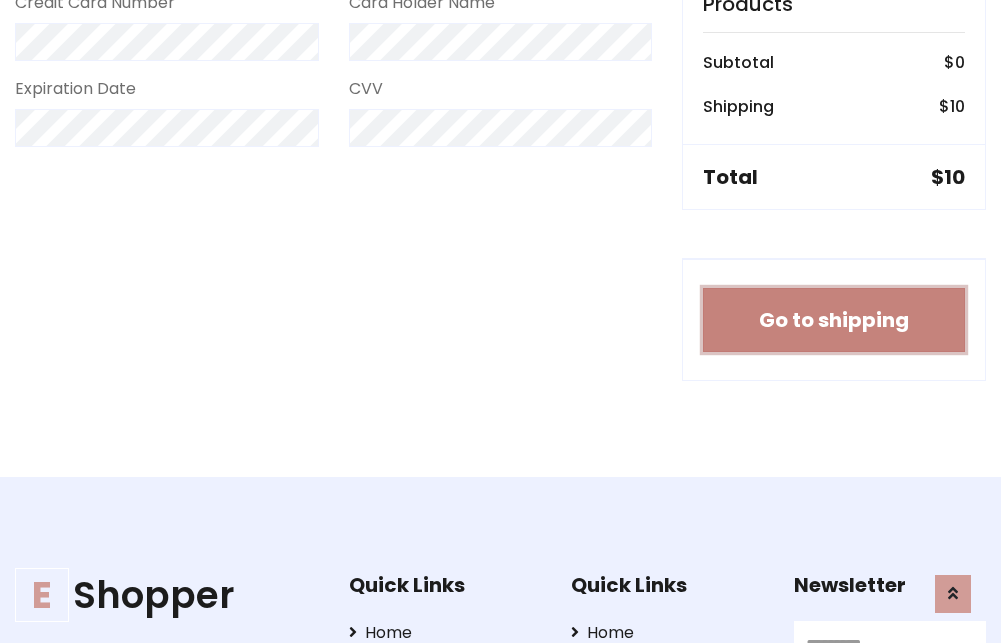 click on "Go to shipping" at bounding box center [834, 320] 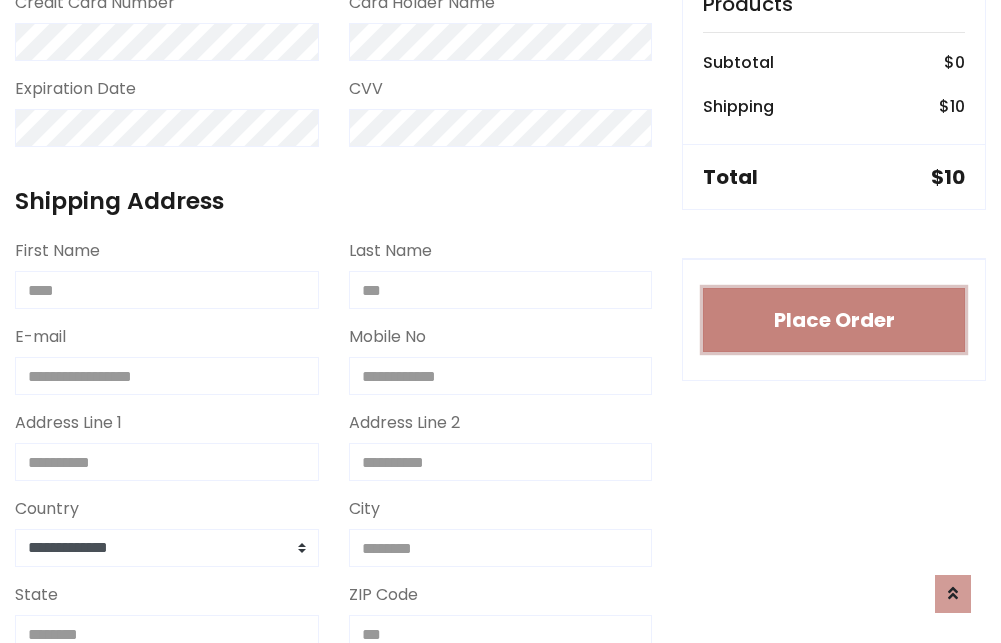 type 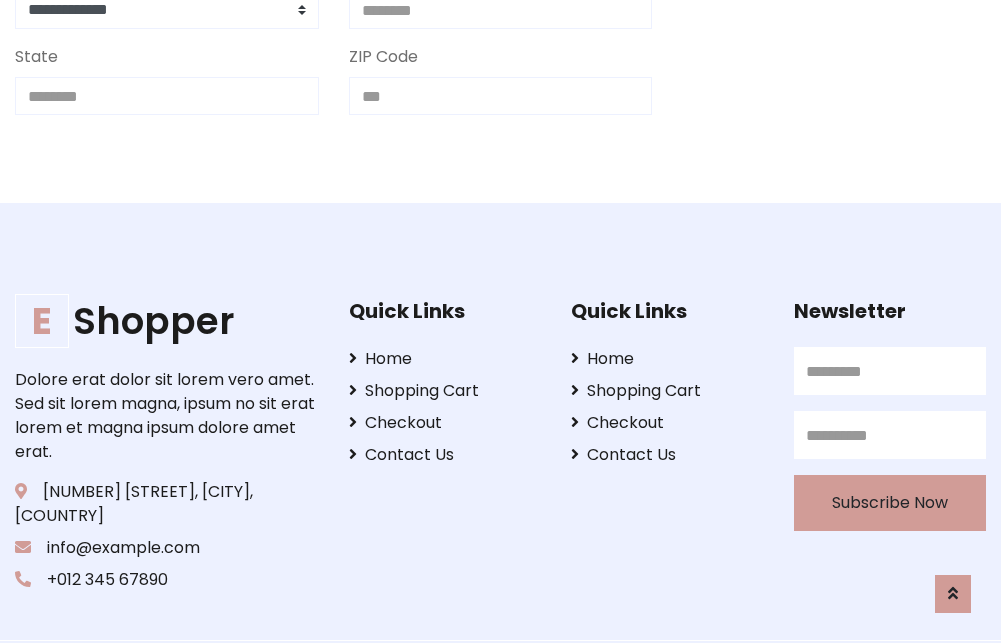 scroll, scrollTop: 713, scrollLeft: 0, axis: vertical 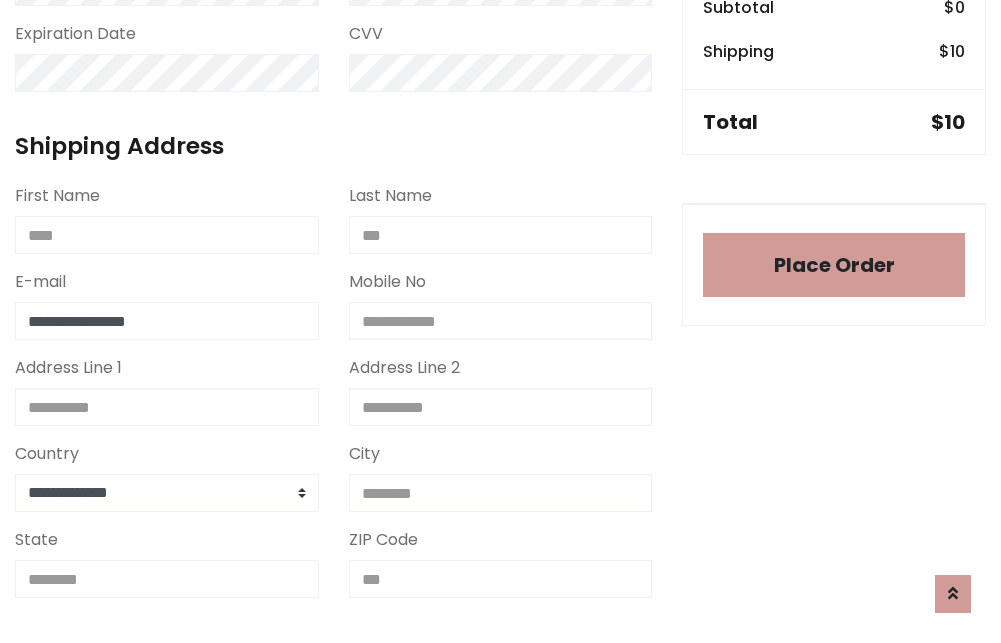 type on "**********" 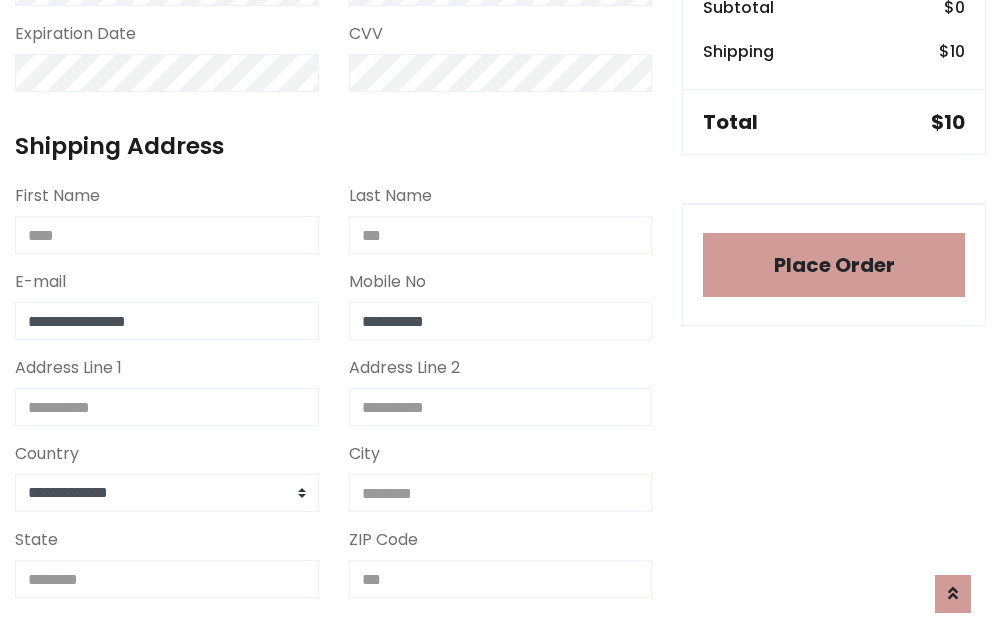 type on "**********" 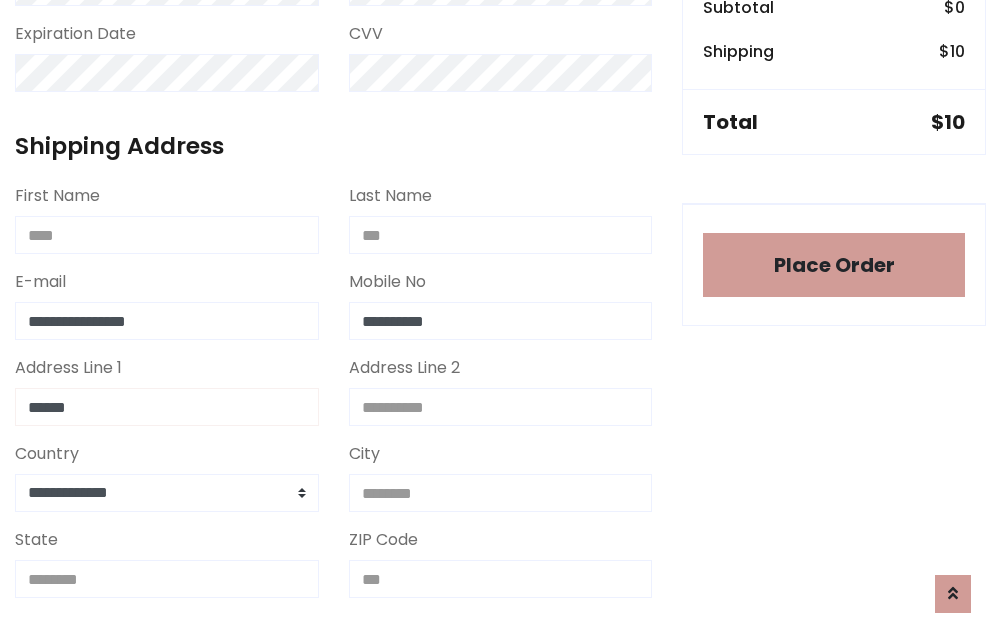 type on "******" 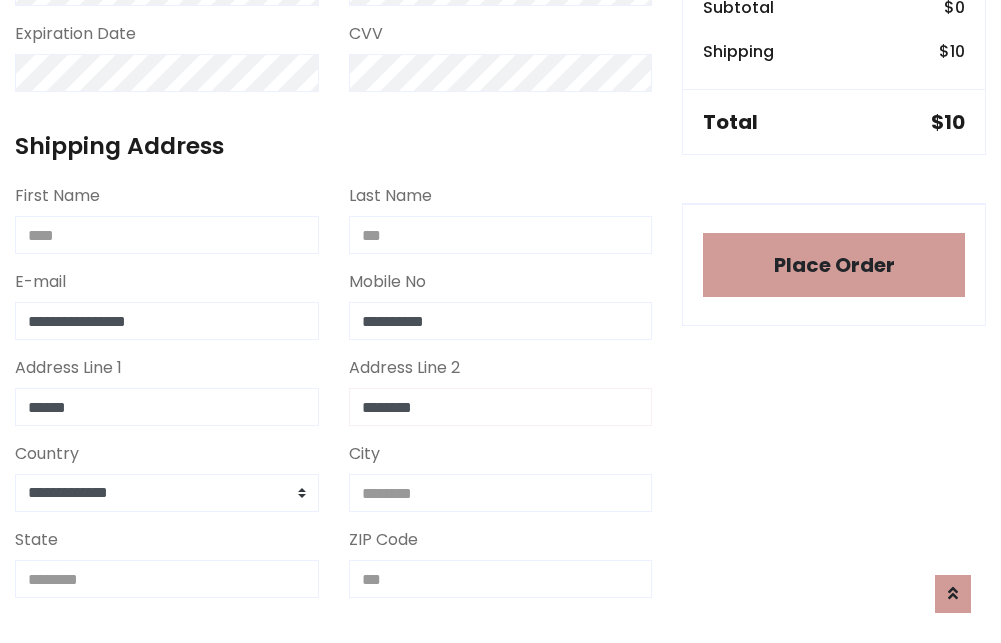 type on "********" 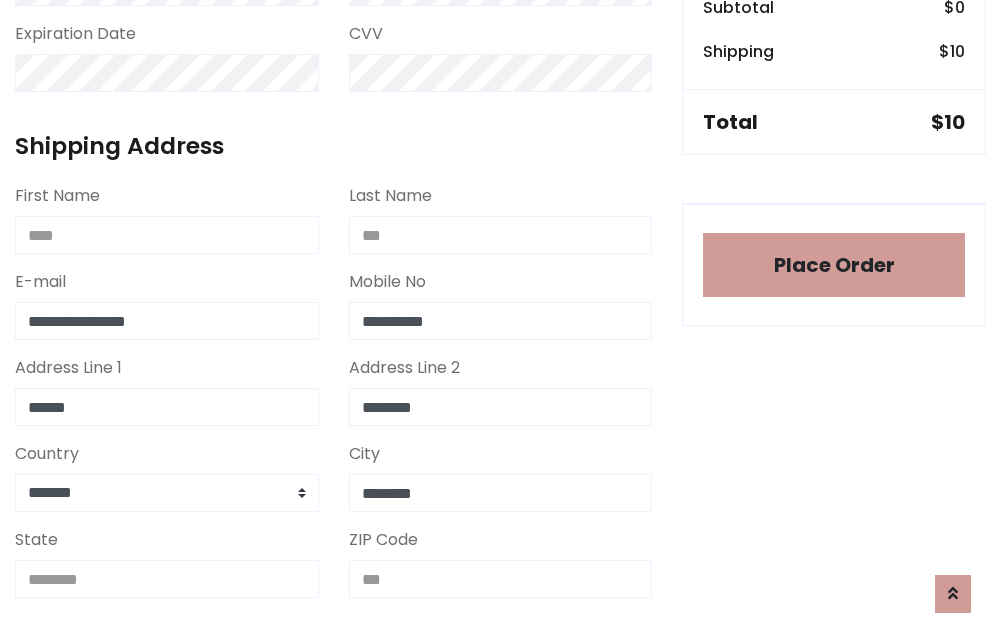 type on "********" 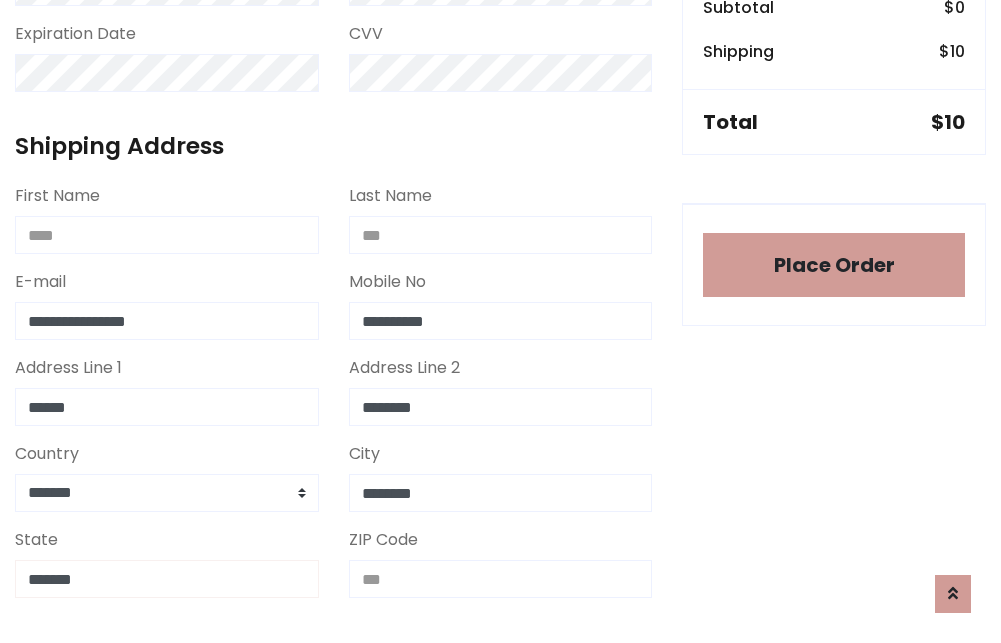 type on "*******" 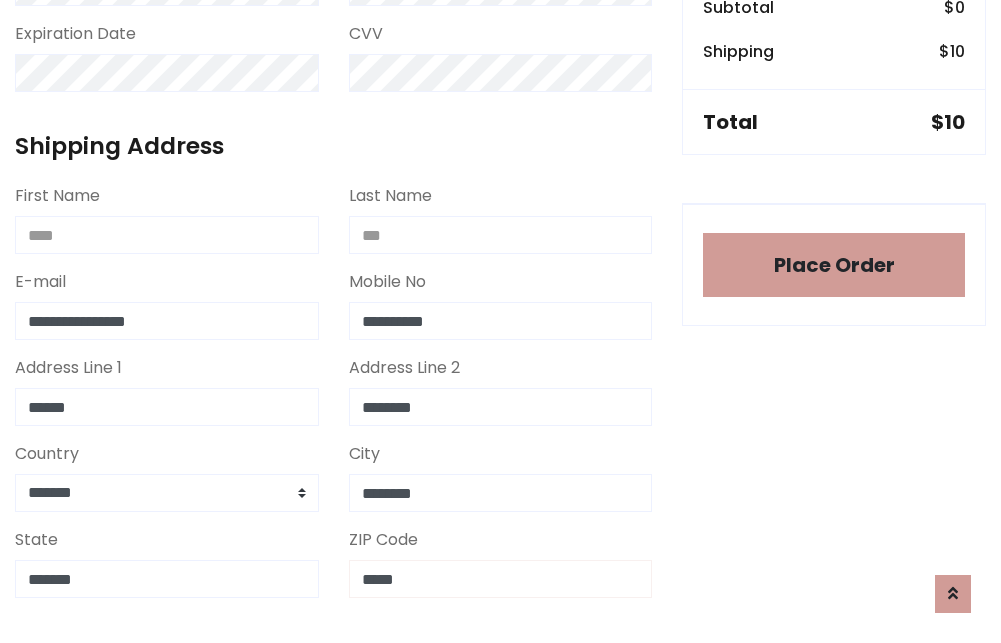 scroll, scrollTop: 403, scrollLeft: 0, axis: vertical 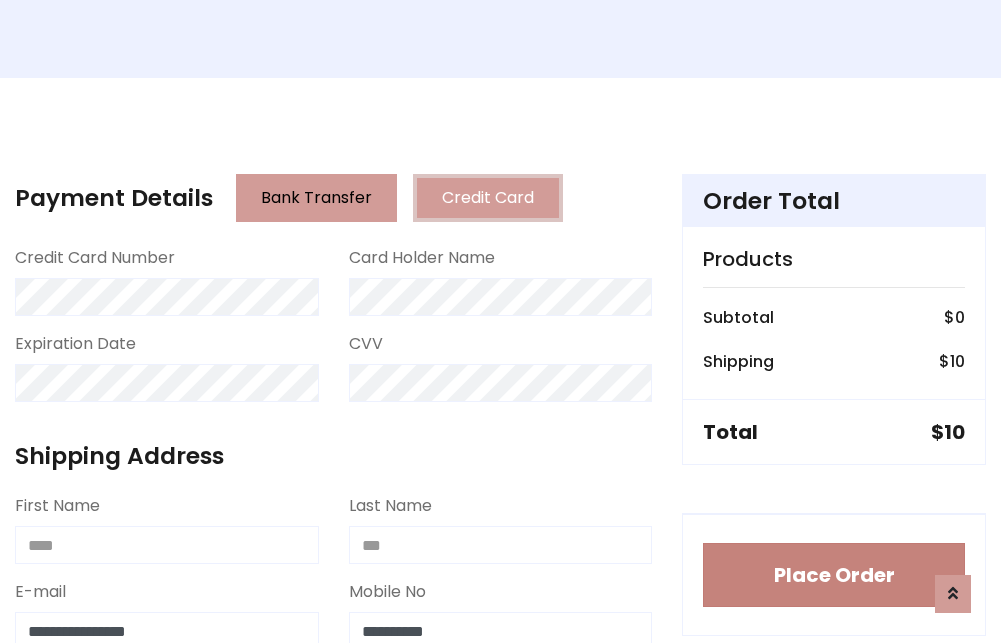type on "*****" 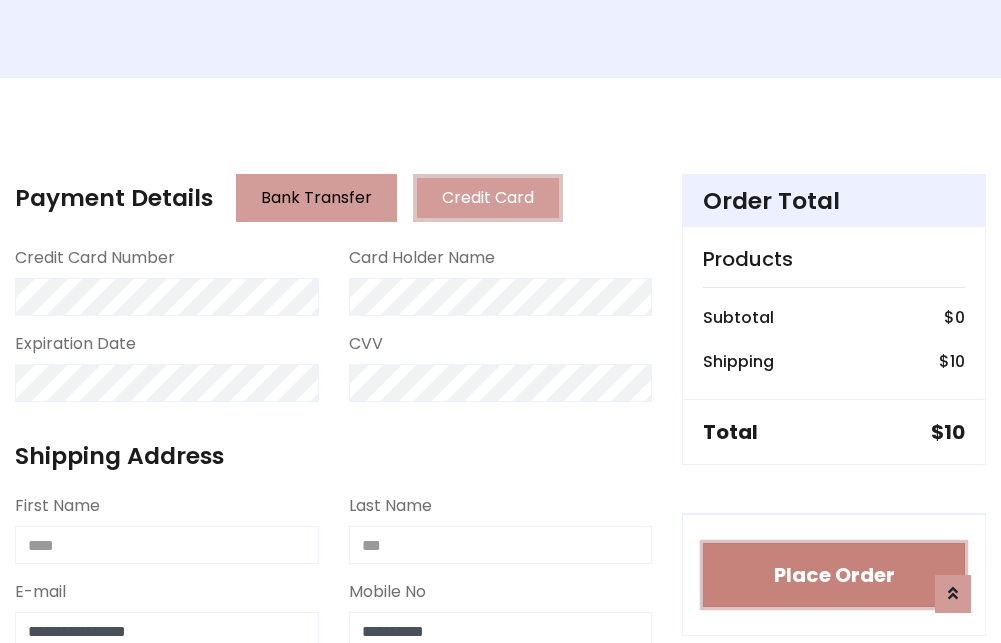 click on "Place Order" at bounding box center [834, 575] 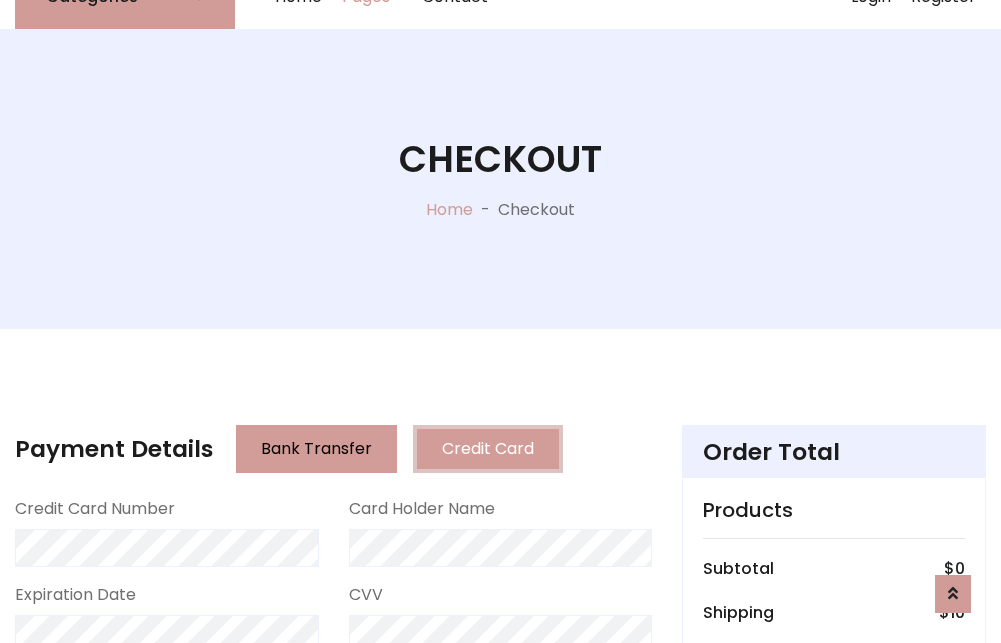 scroll, scrollTop: 0, scrollLeft: 0, axis: both 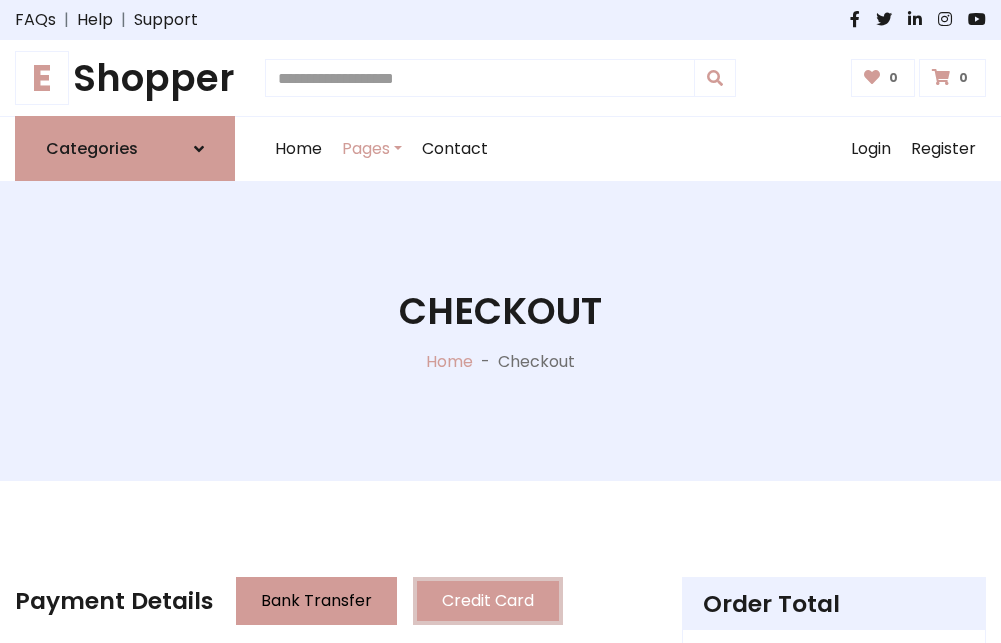 click on "E Shopper" at bounding box center [125, 78] 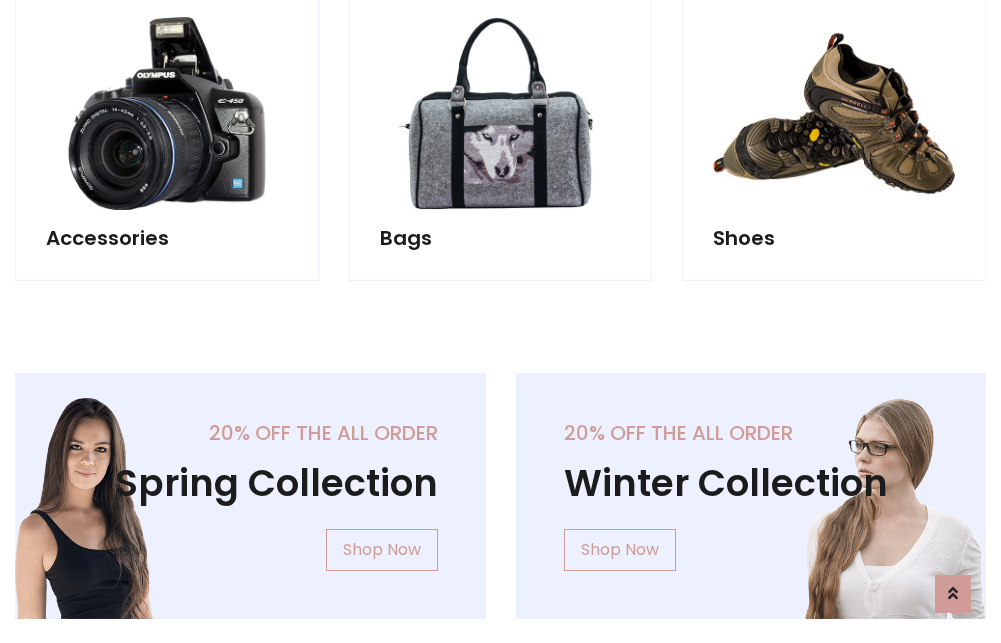 scroll, scrollTop: 770, scrollLeft: 0, axis: vertical 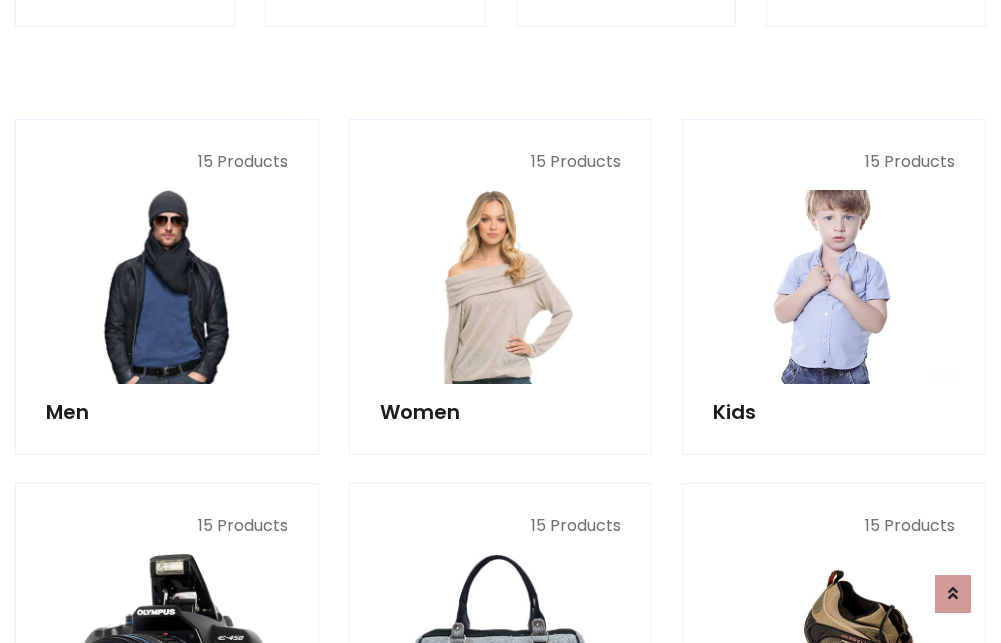 click at bounding box center (834, 287) 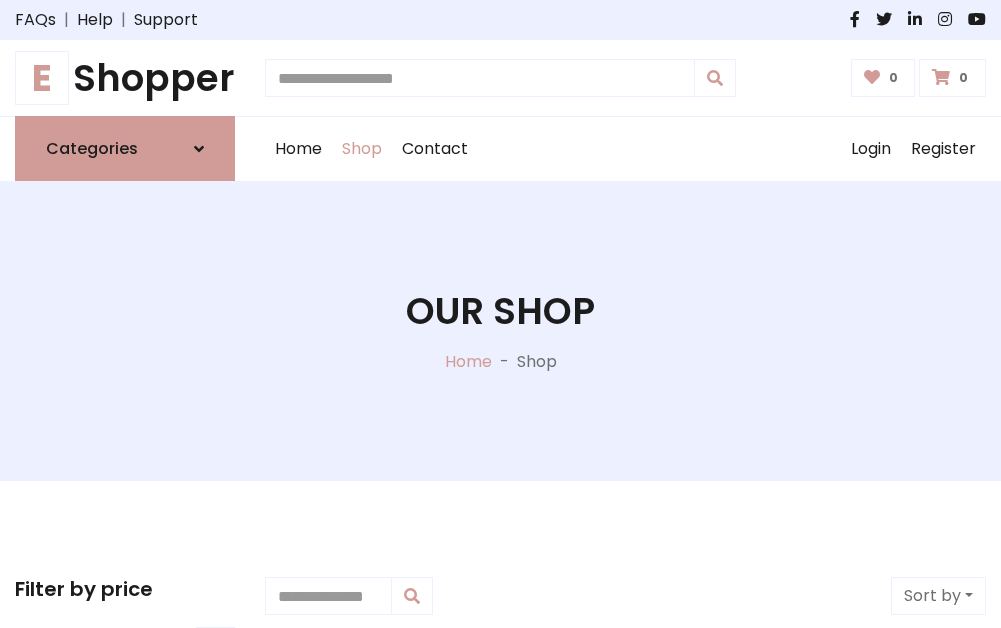 scroll, scrollTop: 549, scrollLeft: 0, axis: vertical 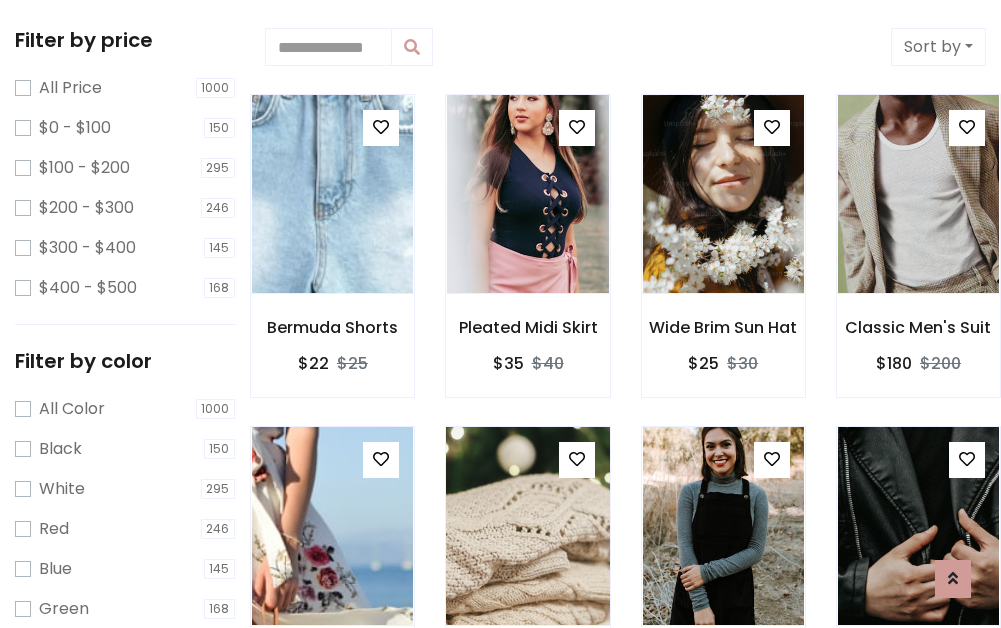 click at bounding box center (381, 127) 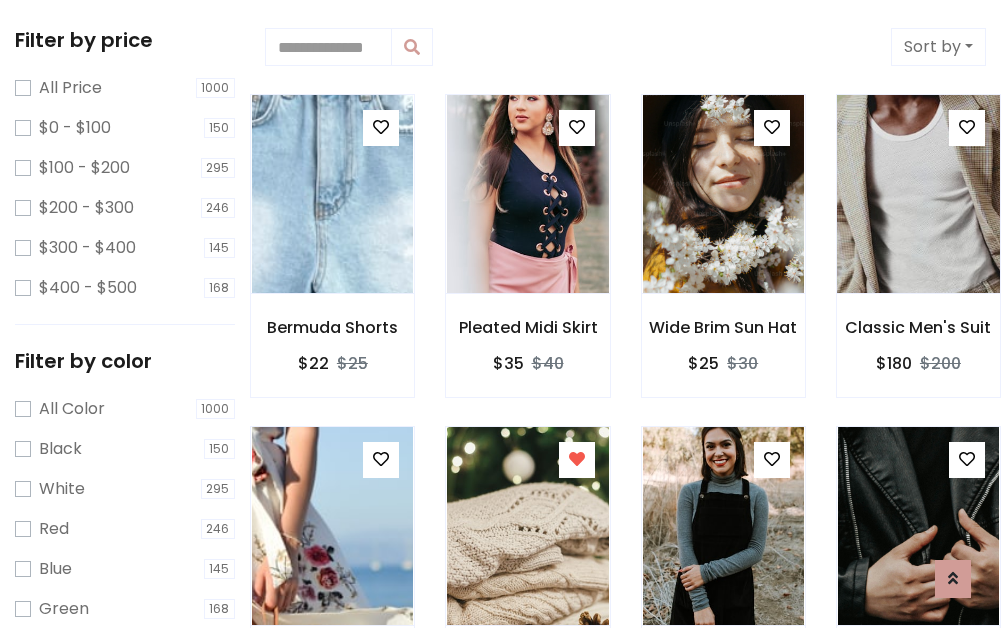 click at bounding box center (918, 194) 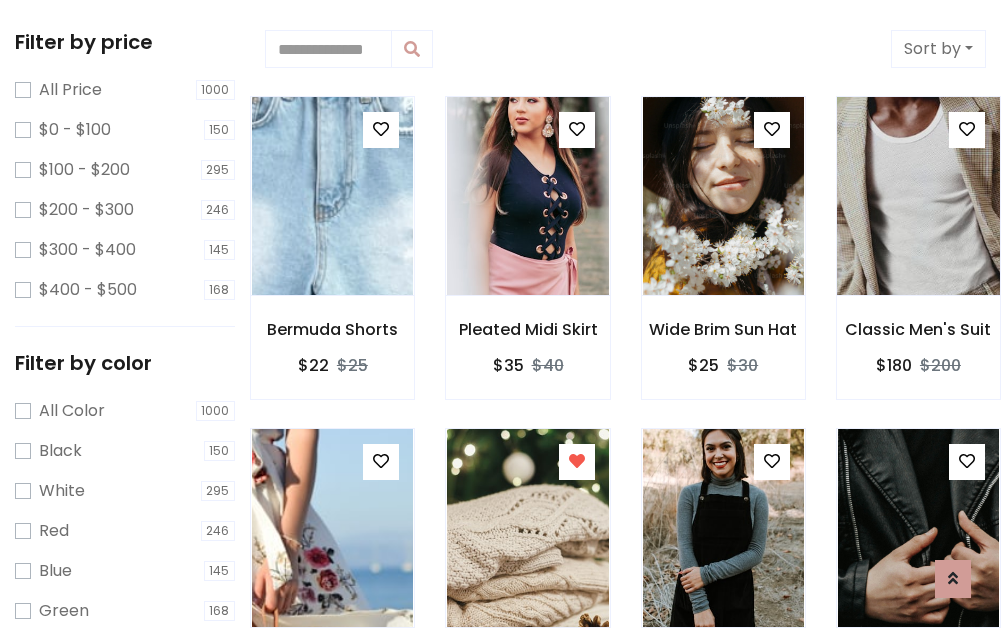 scroll, scrollTop: 2, scrollLeft: 0, axis: vertical 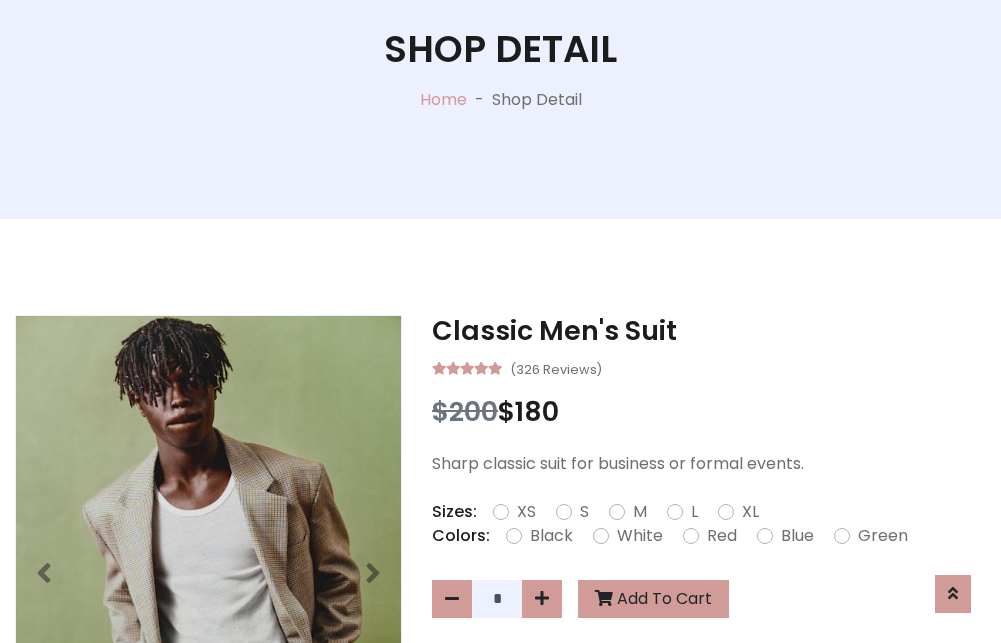 click on "XL" at bounding box center (750, 512) 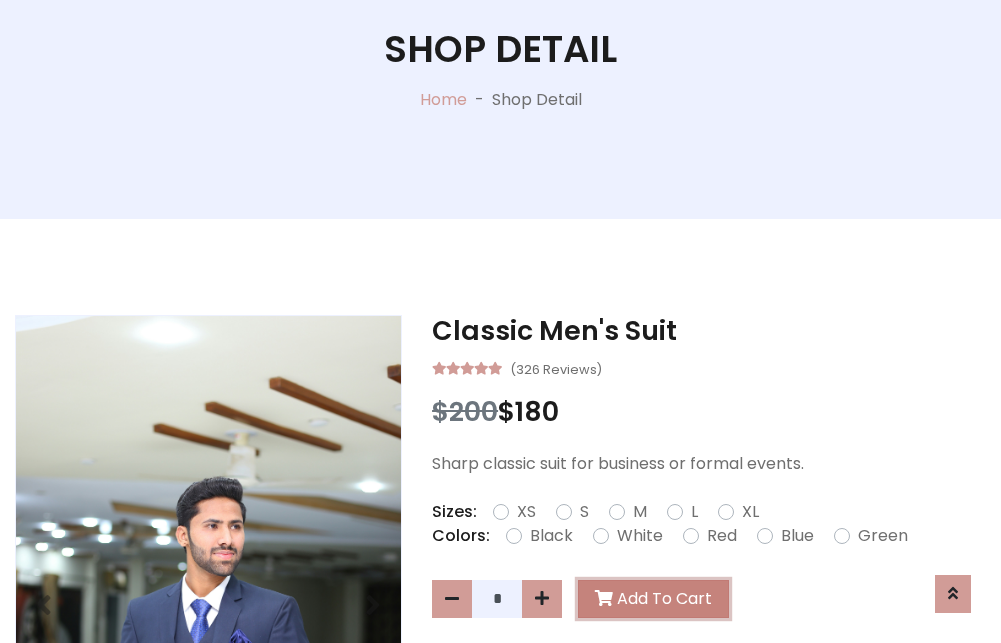click on "Add To Cart" at bounding box center [653, 599] 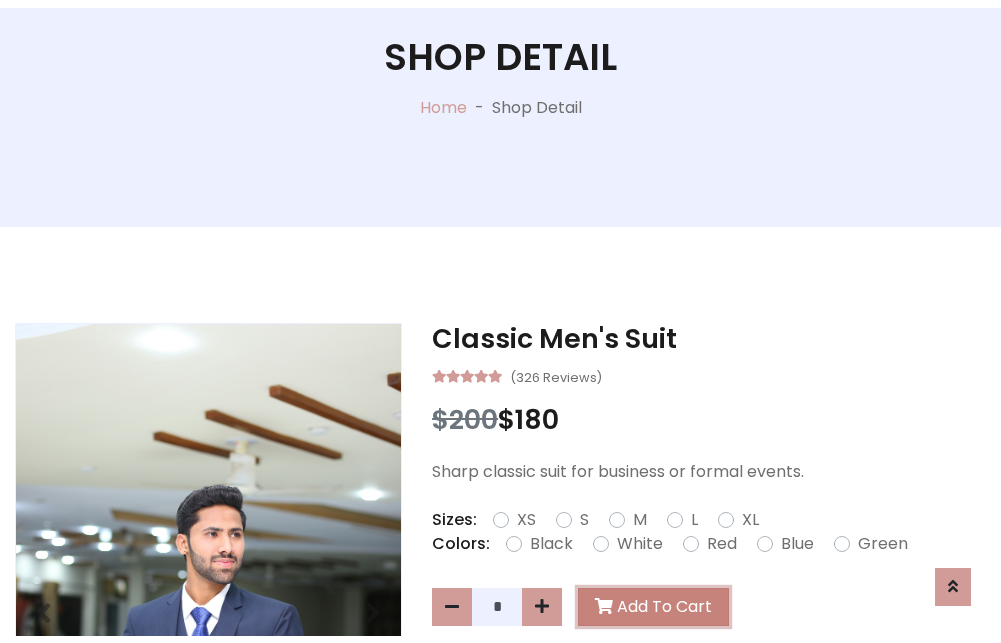 scroll, scrollTop: 0, scrollLeft: 0, axis: both 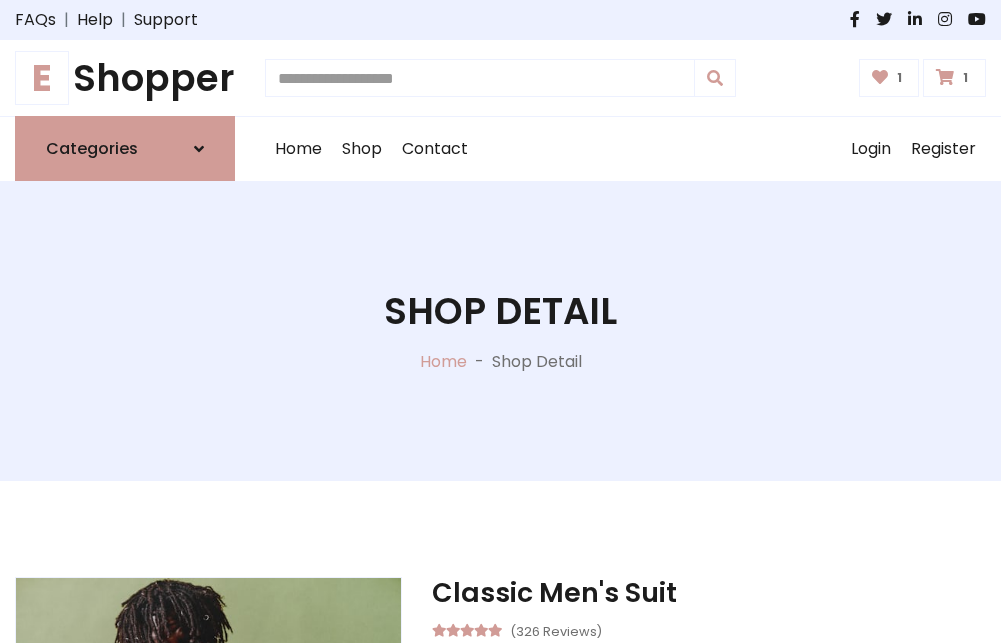 click at bounding box center [945, 77] 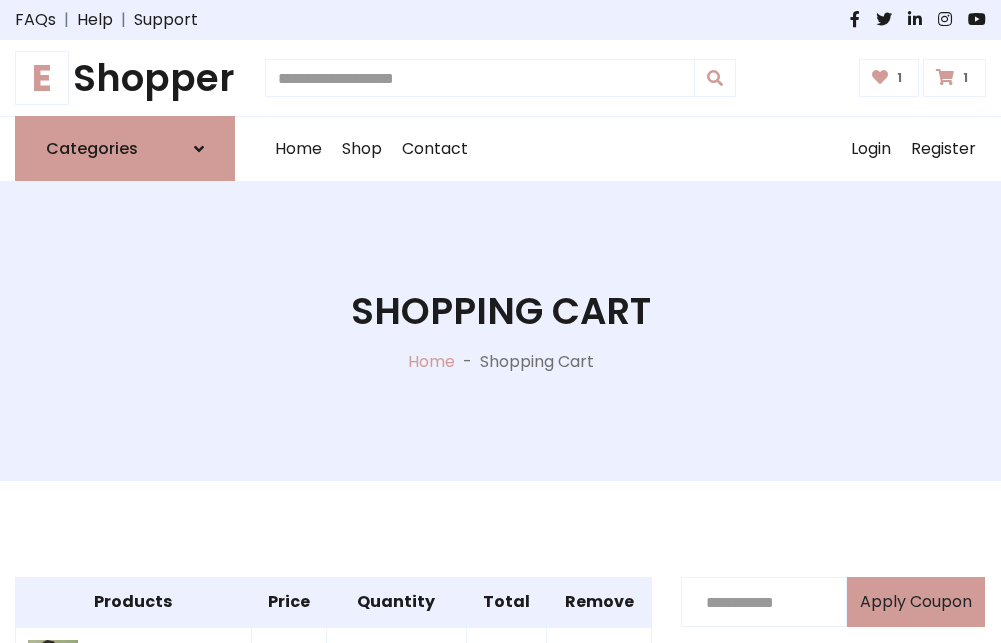 scroll, scrollTop: 570, scrollLeft: 0, axis: vertical 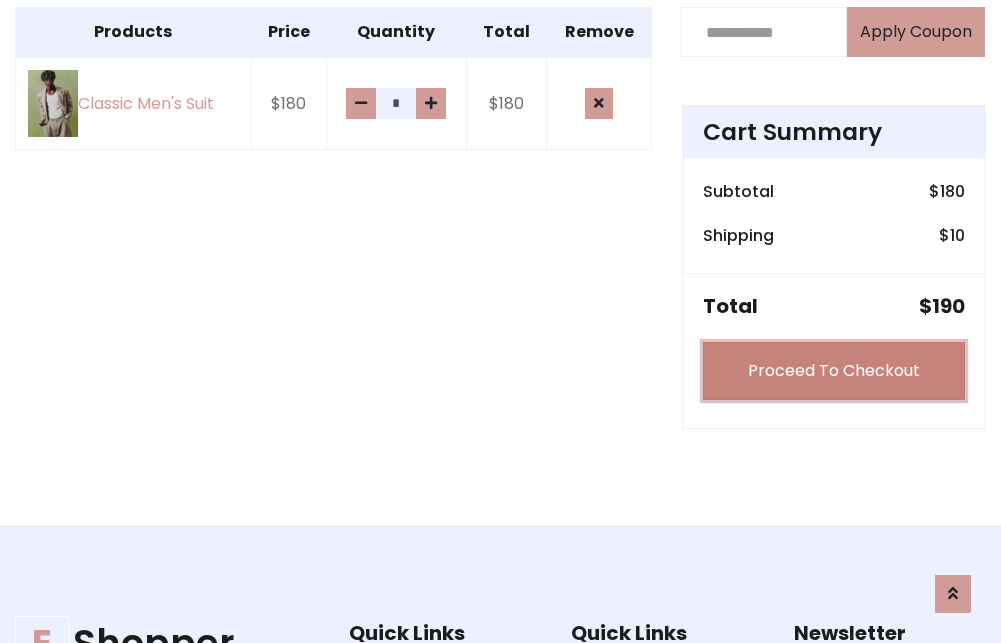 click on "Proceed To Checkout" at bounding box center [834, 371] 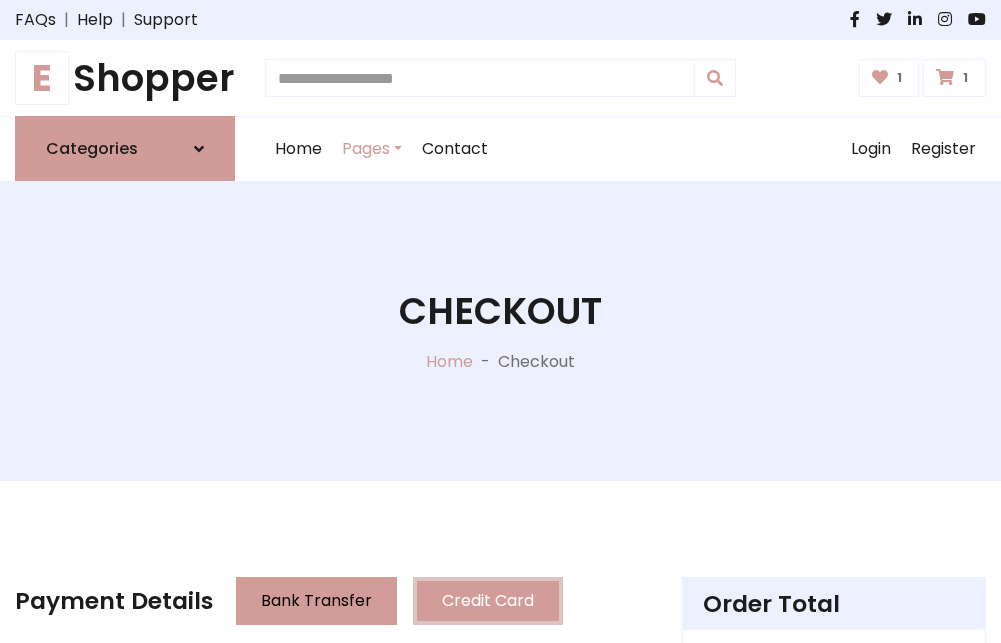 scroll, scrollTop: 201, scrollLeft: 0, axis: vertical 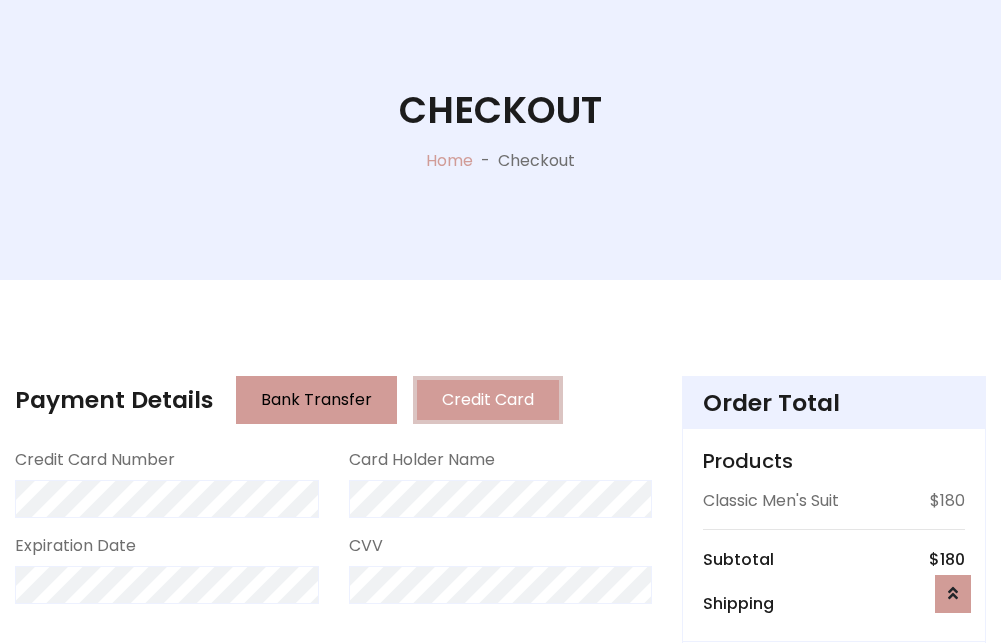 click on "Go to shipping" at bounding box center [834, 817] 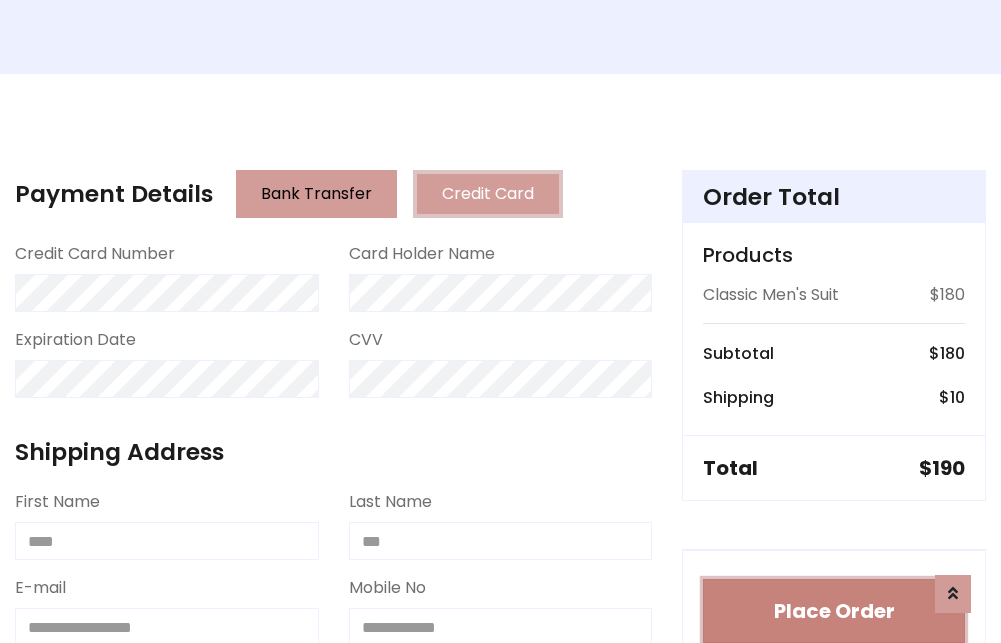type 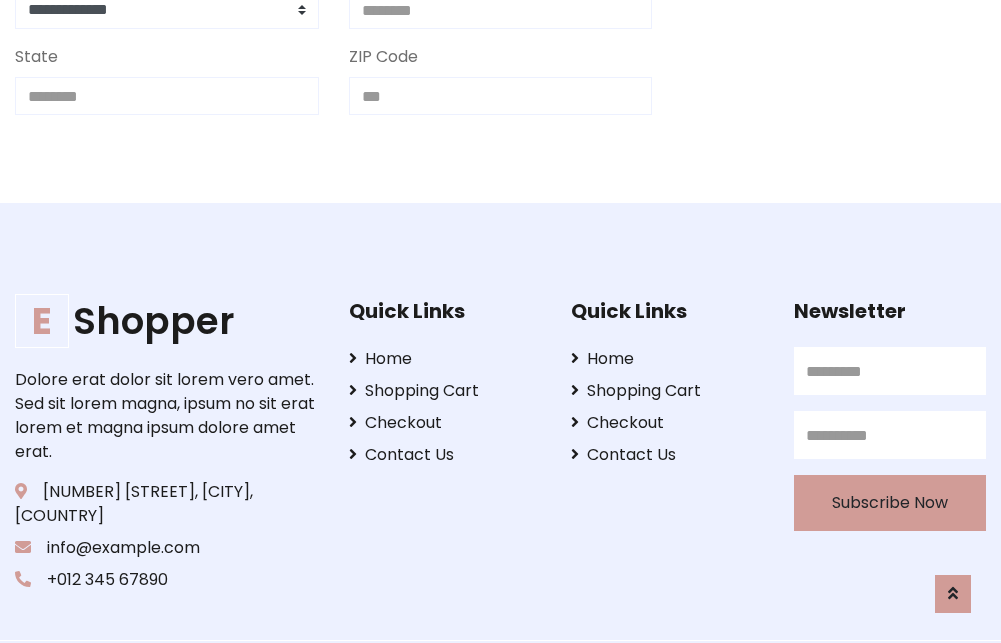 scroll, scrollTop: 713, scrollLeft: 0, axis: vertical 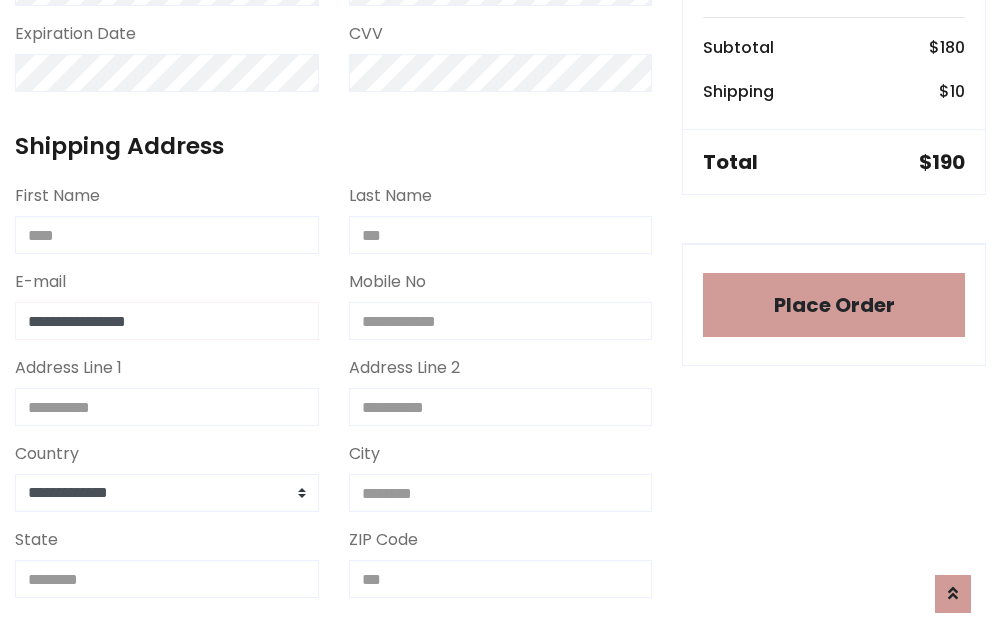 type on "**********" 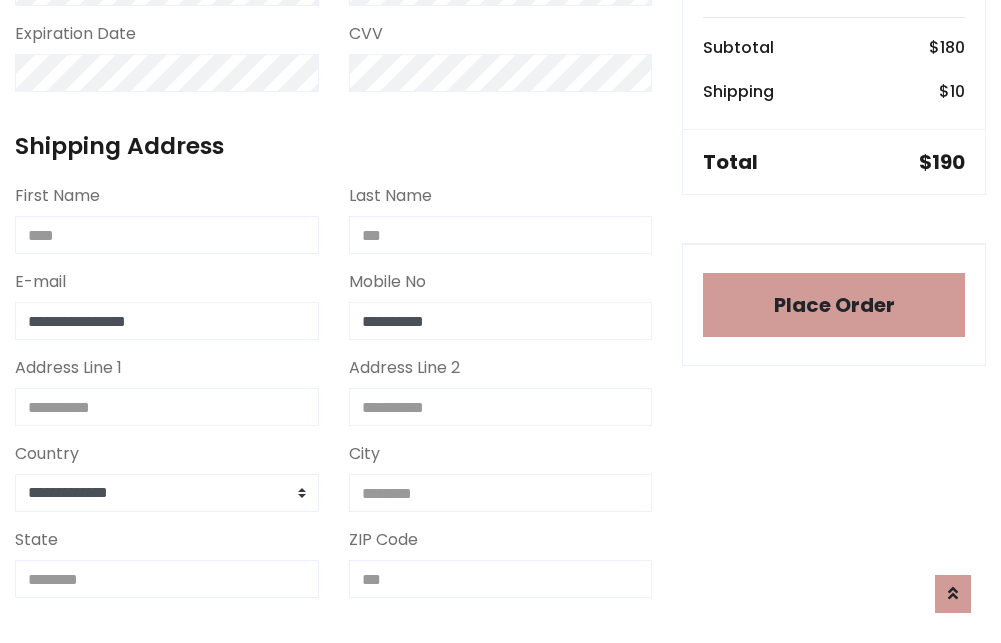 scroll, scrollTop: 573, scrollLeft: 0, axis: vertical 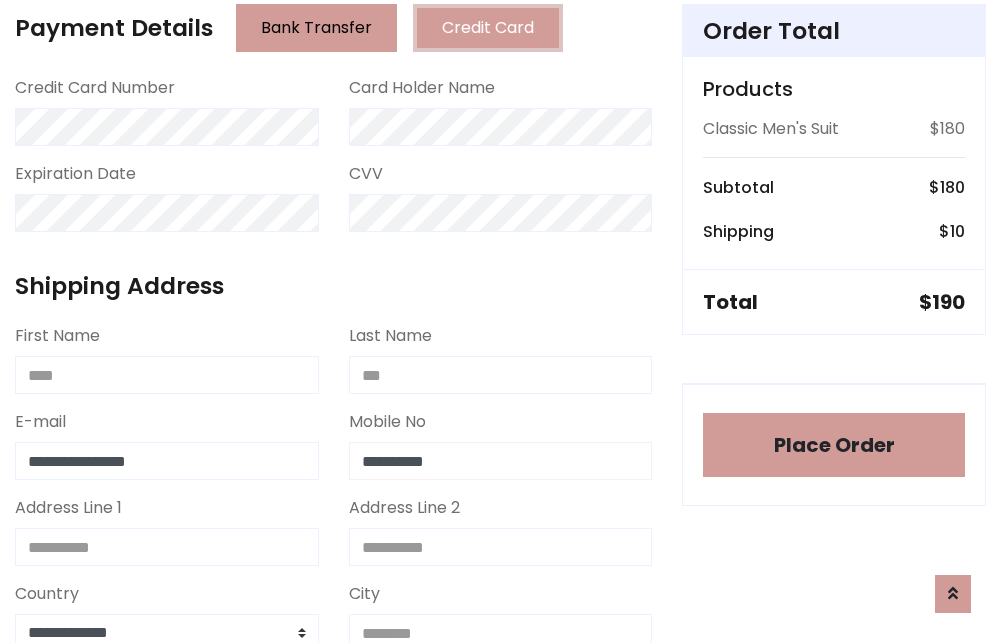type on "**********" 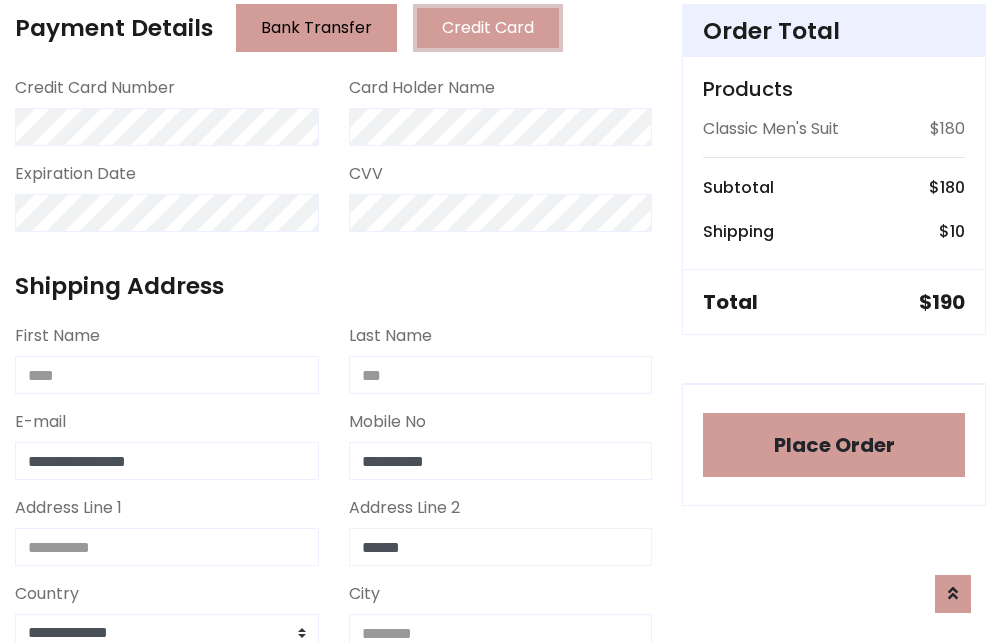 type on "******" 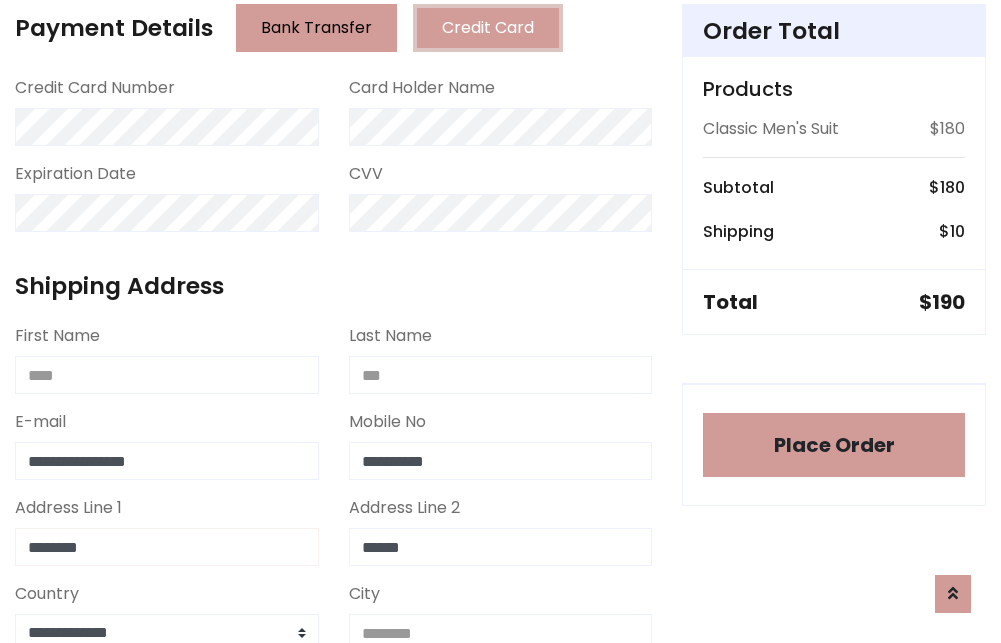 type on "********" 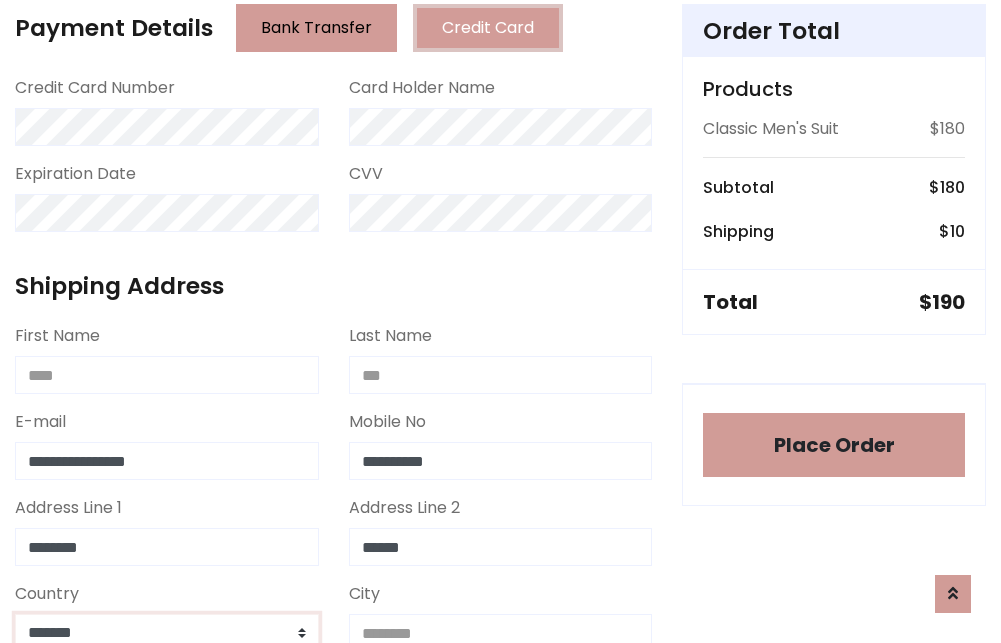 scroll, scrollTop: 583, scrollLeft: 0, axis: vertical 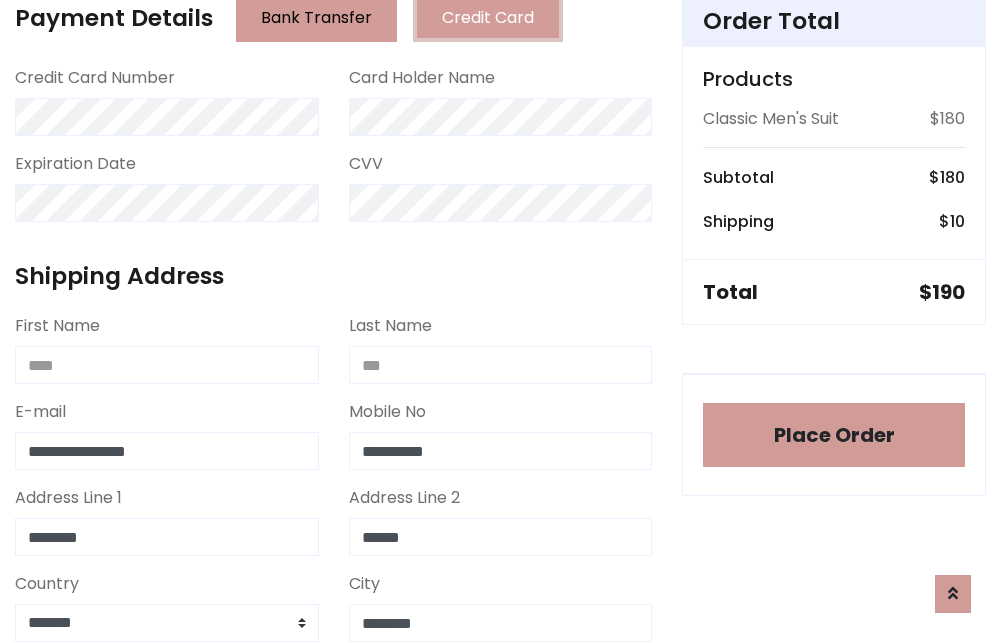 type on "********" 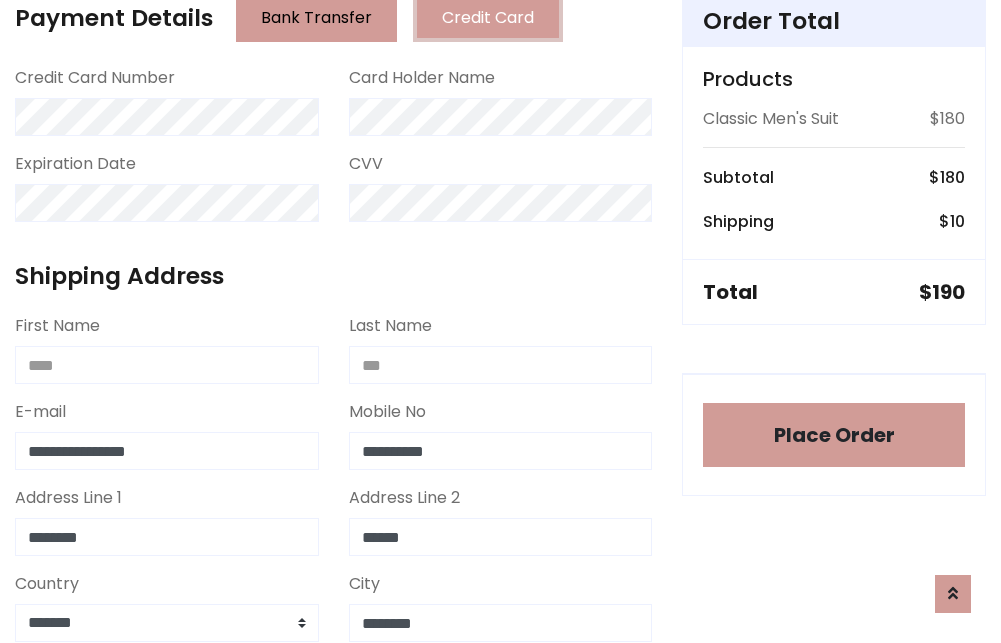 scroll, scrollTop: 971, scrollLeft: 0, axis: vertical 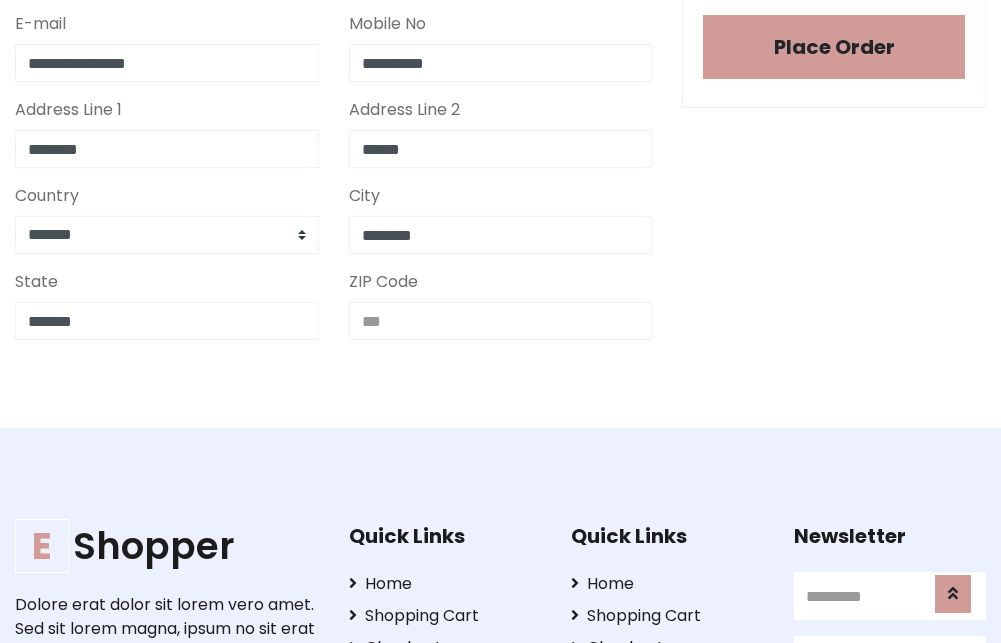 type on "*******" 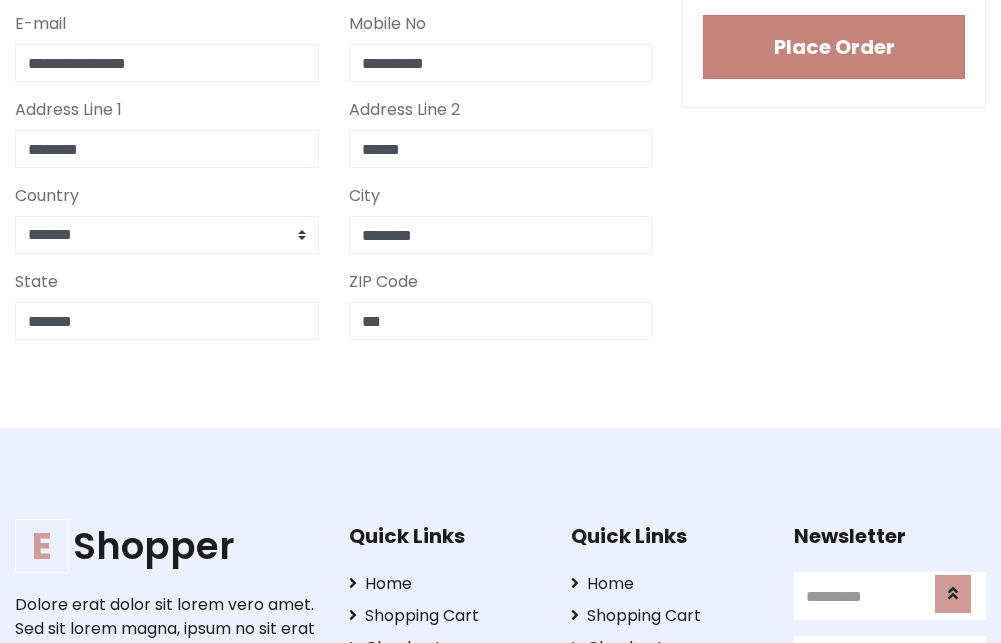 type on "***" 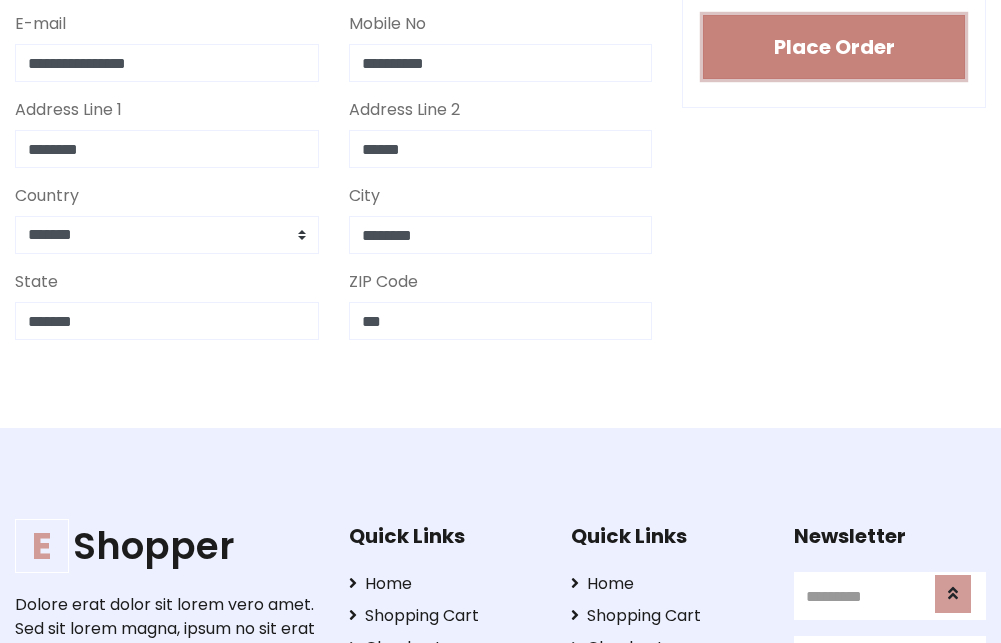 click on "Place Order" at bounding box center (834, 47) 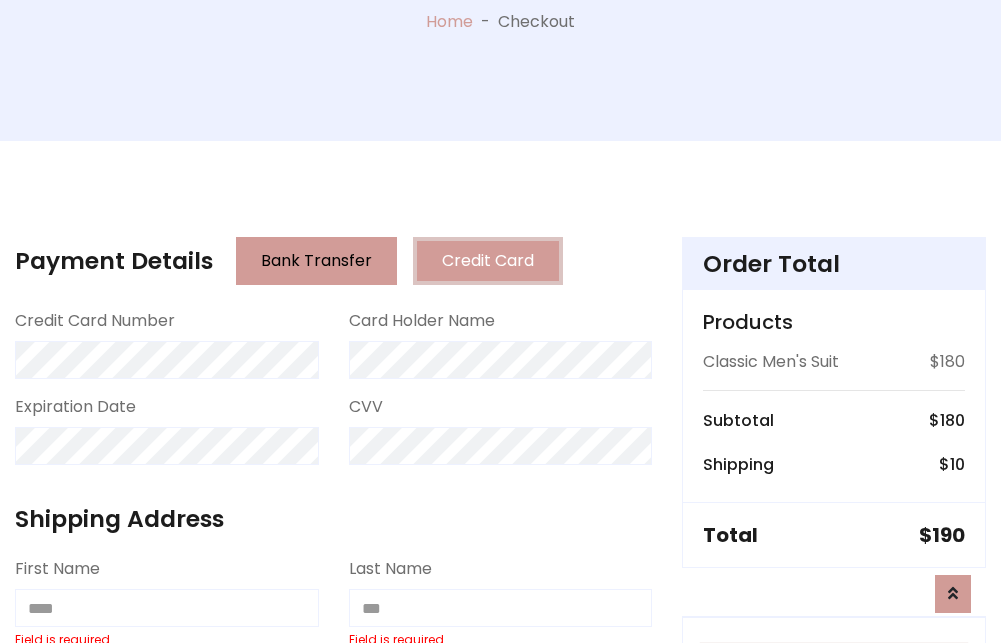 scroll, scrollTop: 0, scrollLeft: 0, axis: both 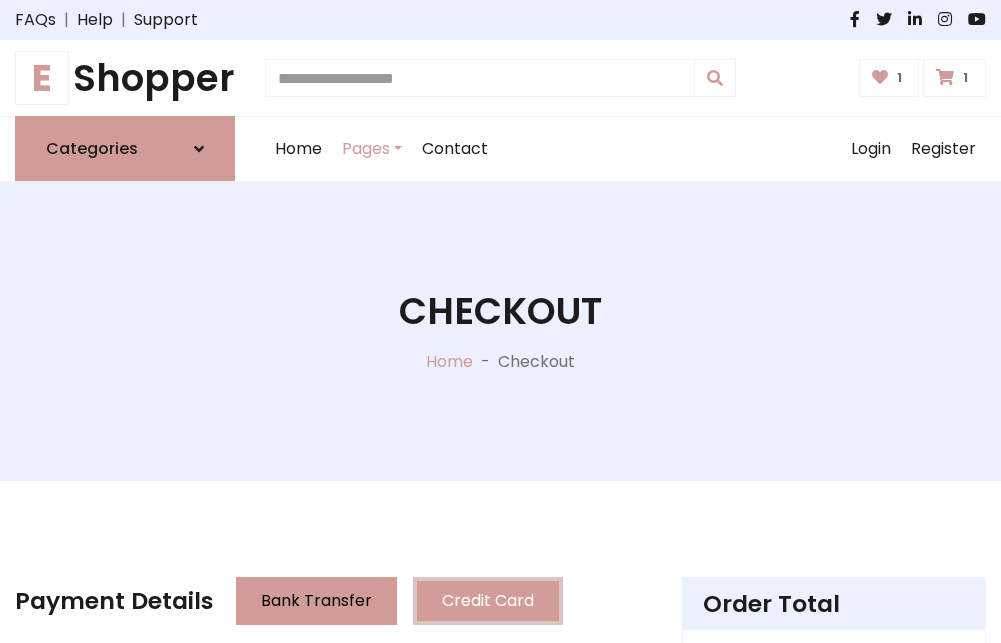 click on "E" at bounding box center (42, 78) 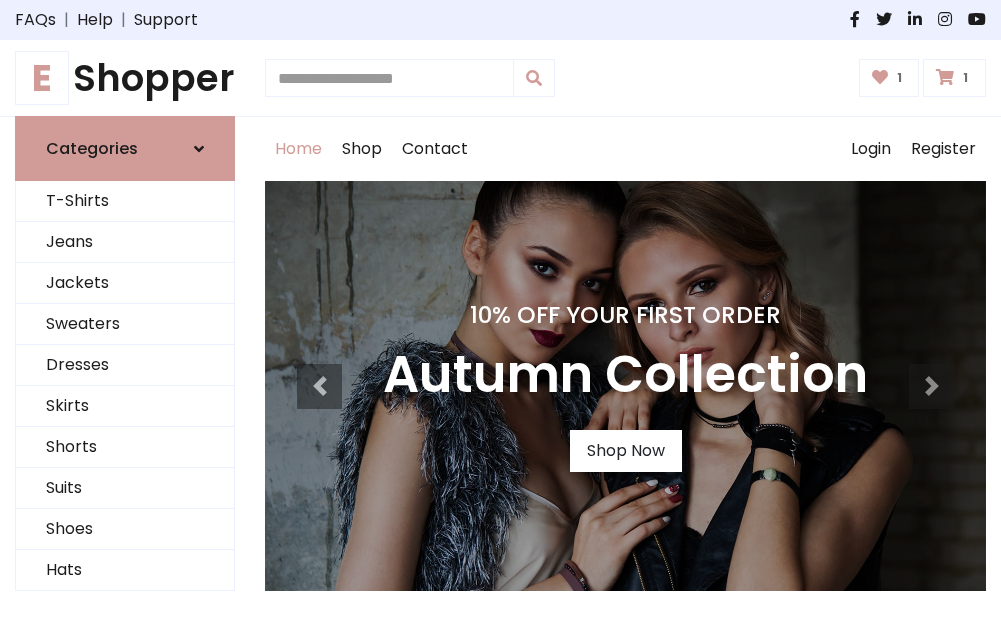 scroll, scrollTop: 0, scrollLeft: 0, axis: both 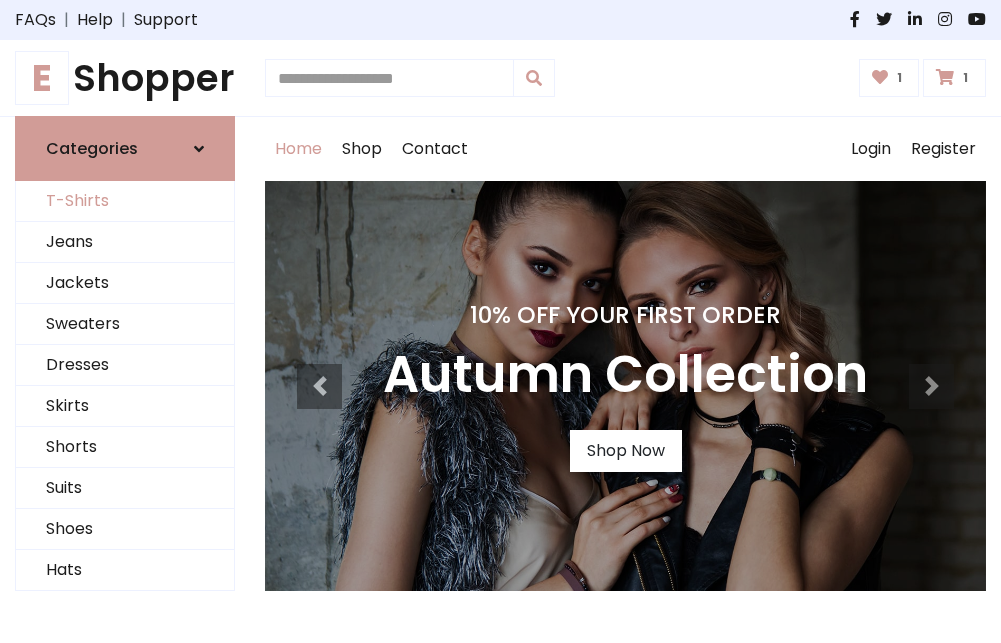 click on "T-Shirts" at bounding box center (125, 201) 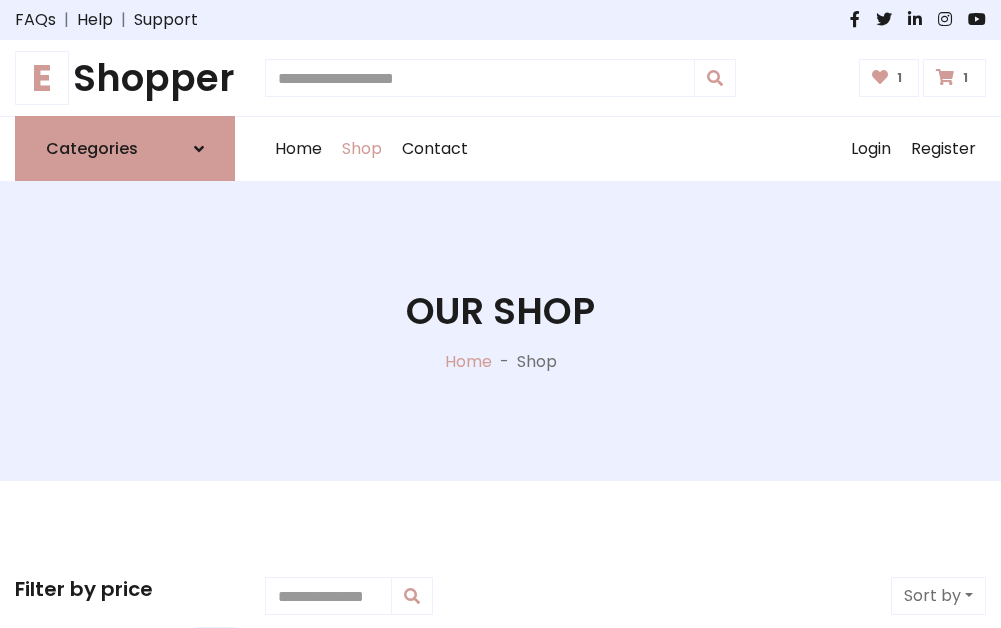 scroll, scrollTop: 0, scrollLeft: 0, axis: both 